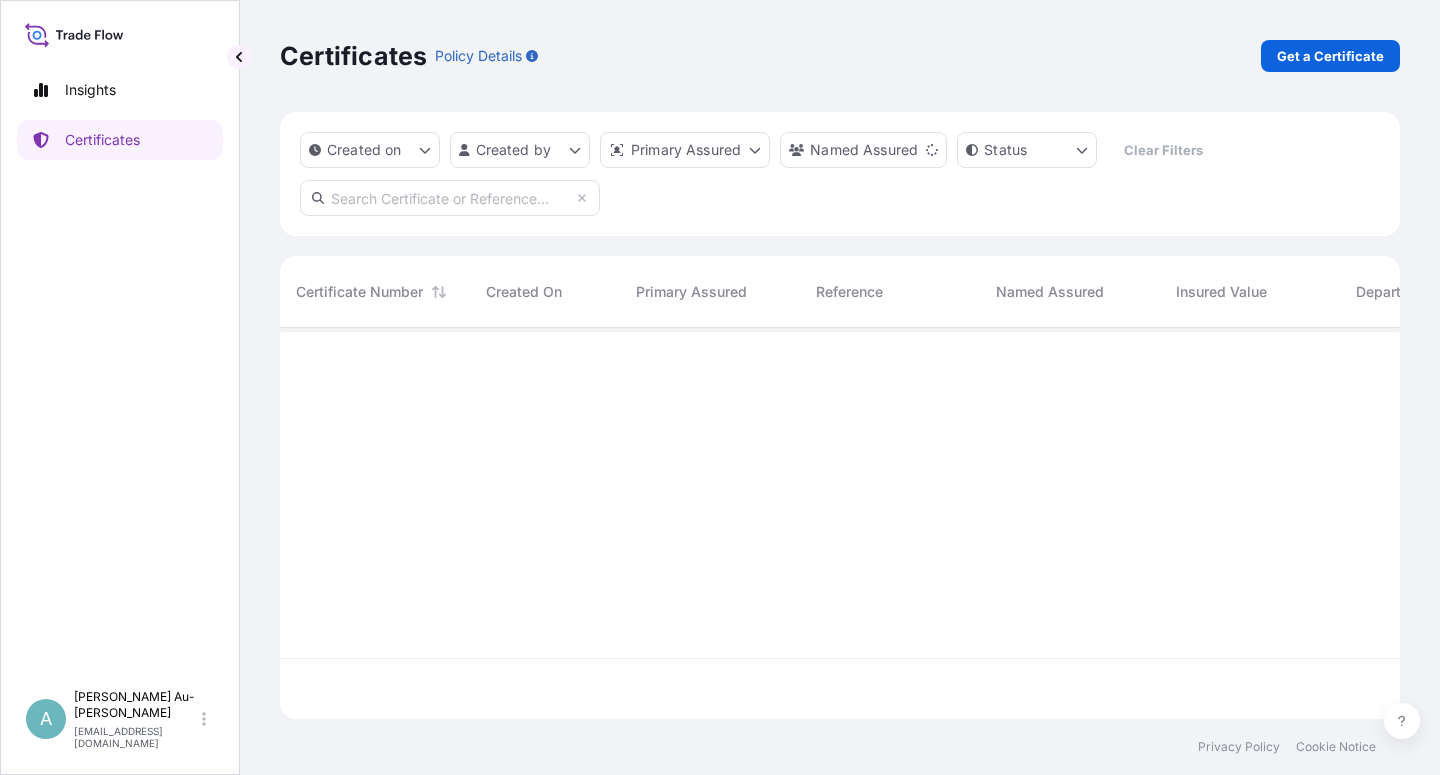 scroll, scrollTop: 0, scrollLeft: 0, axis: both 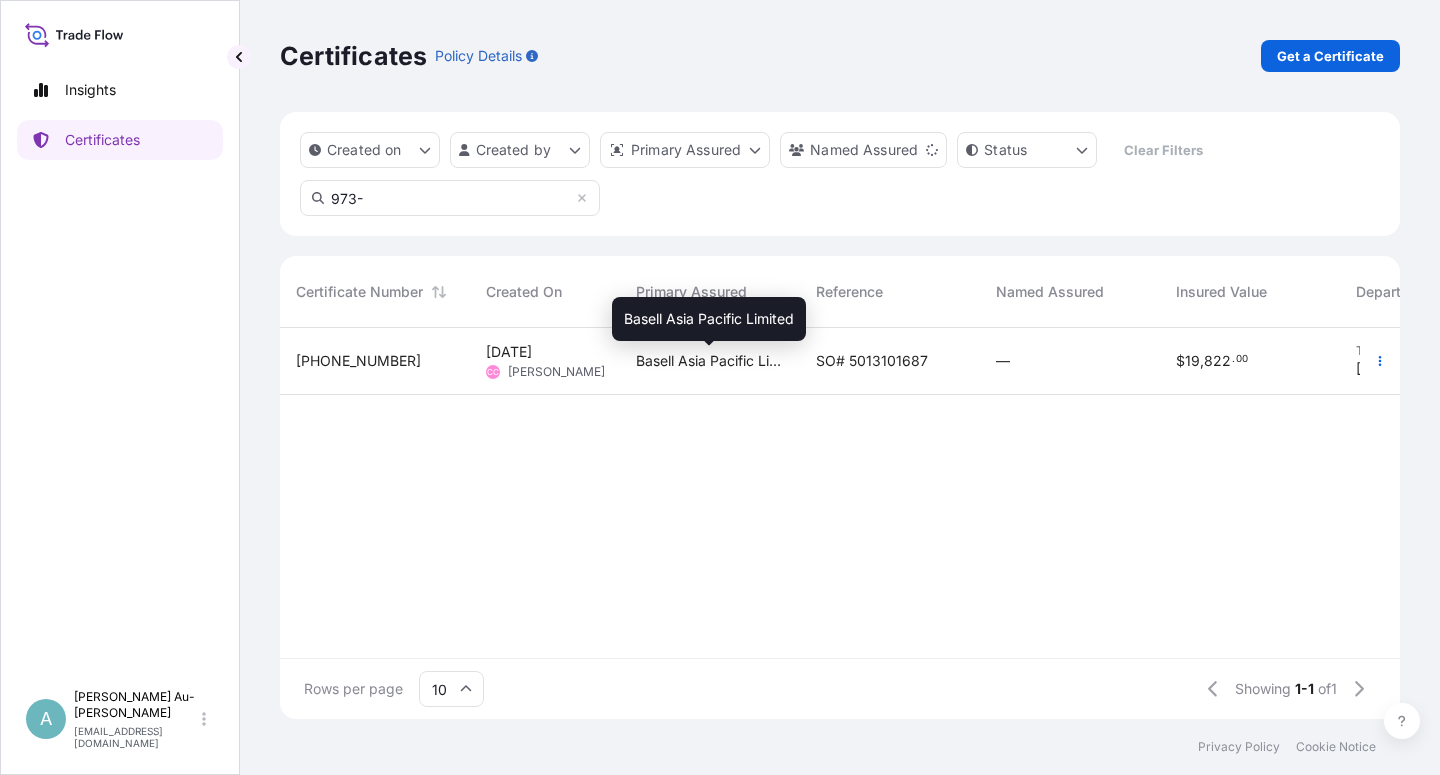 type on "973-" 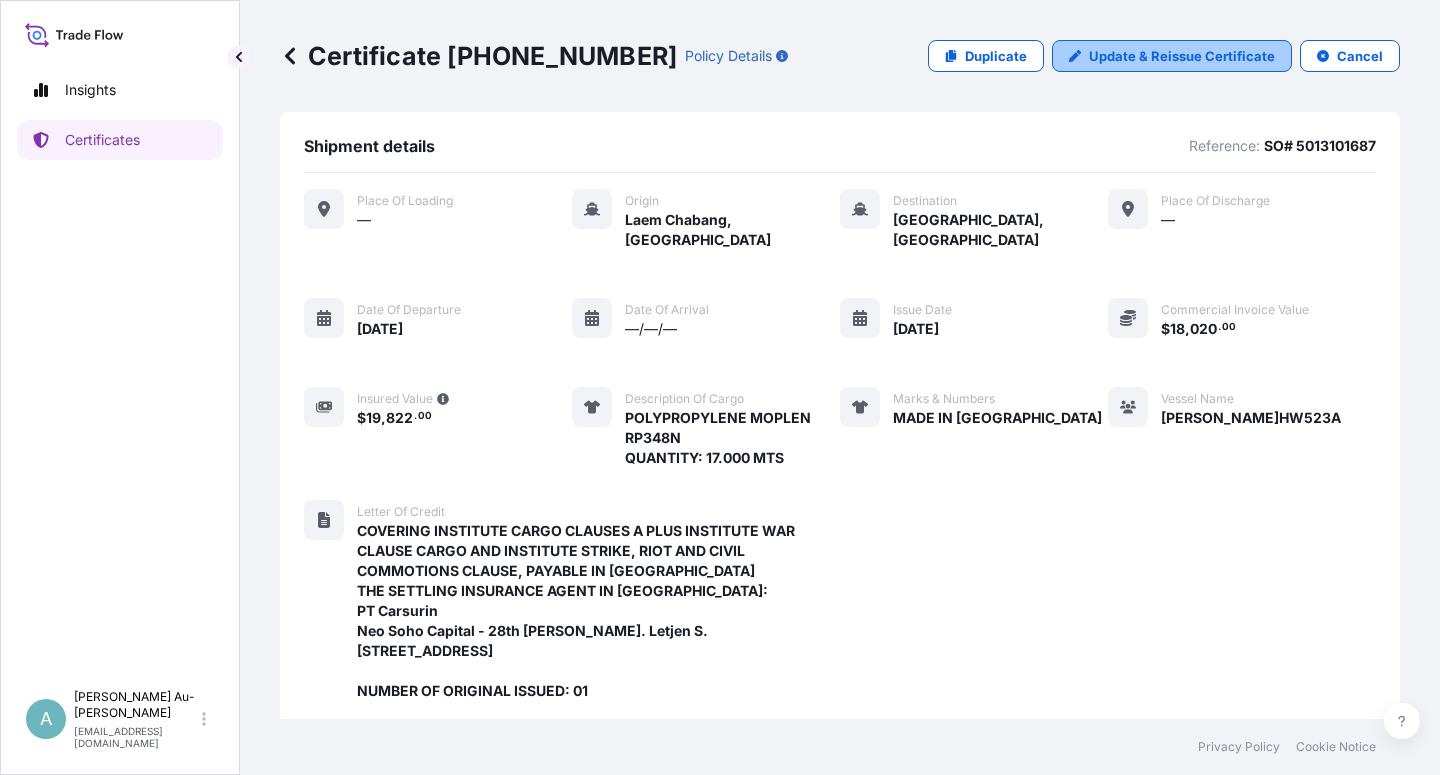 click on "Update & Reissue Certificate" at bounding box center [1182, 56] 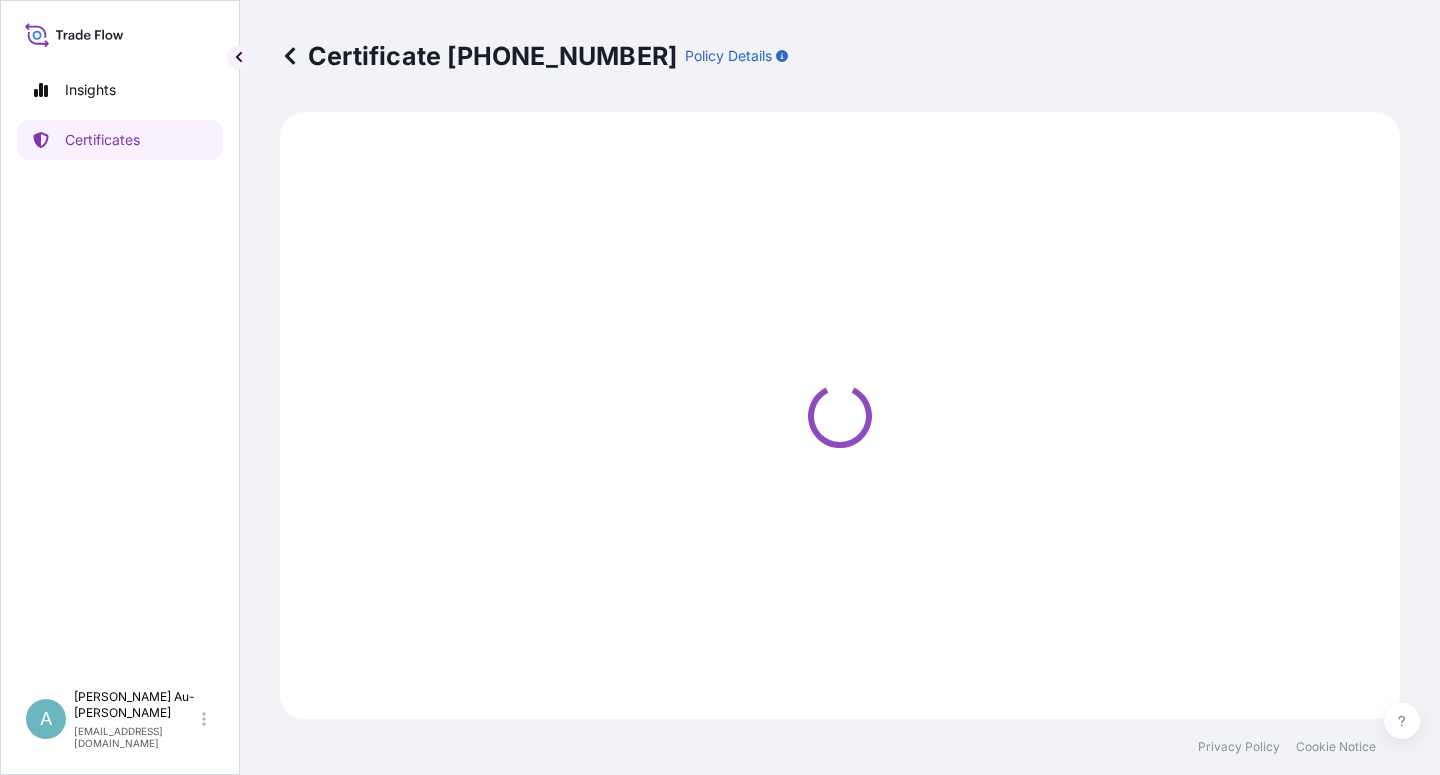 select on "Sea" 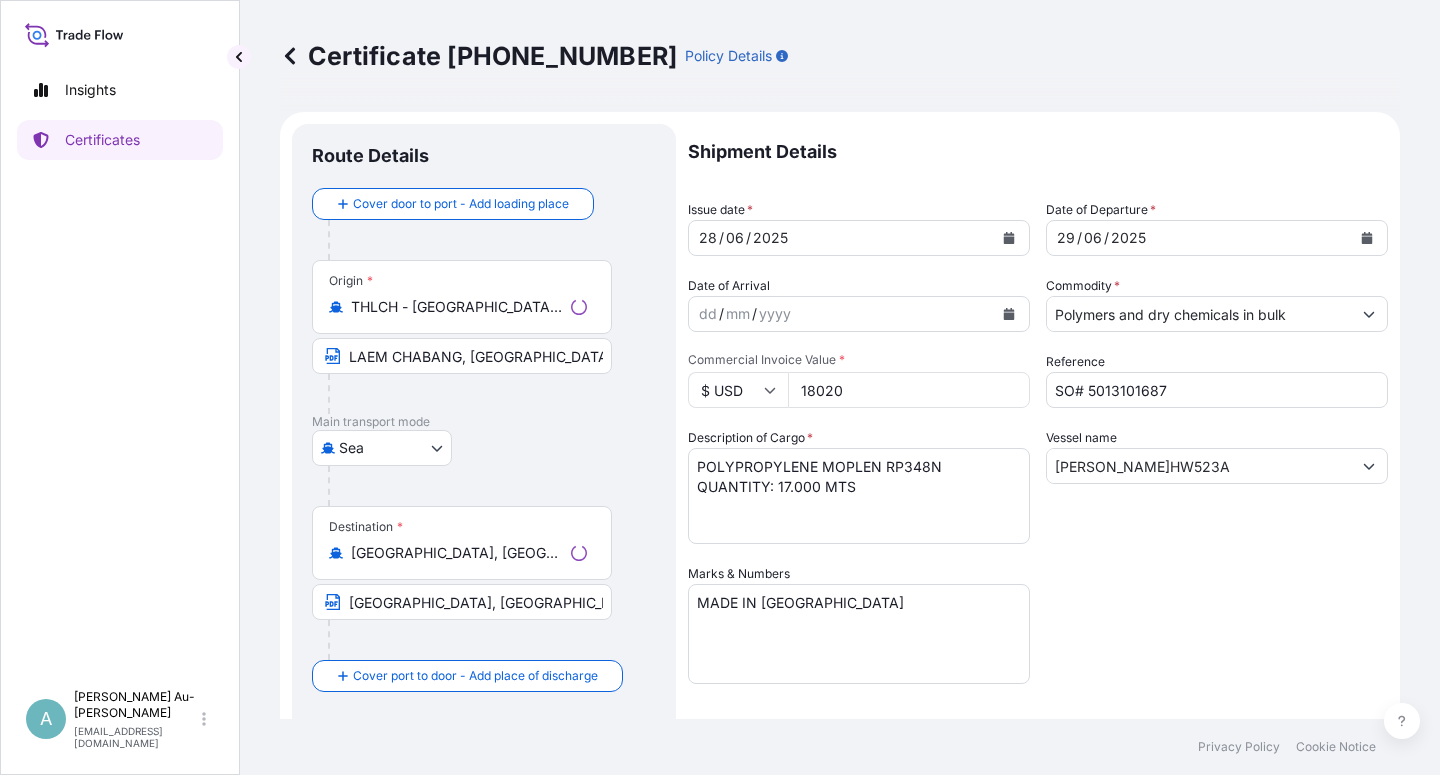 select on "32034" 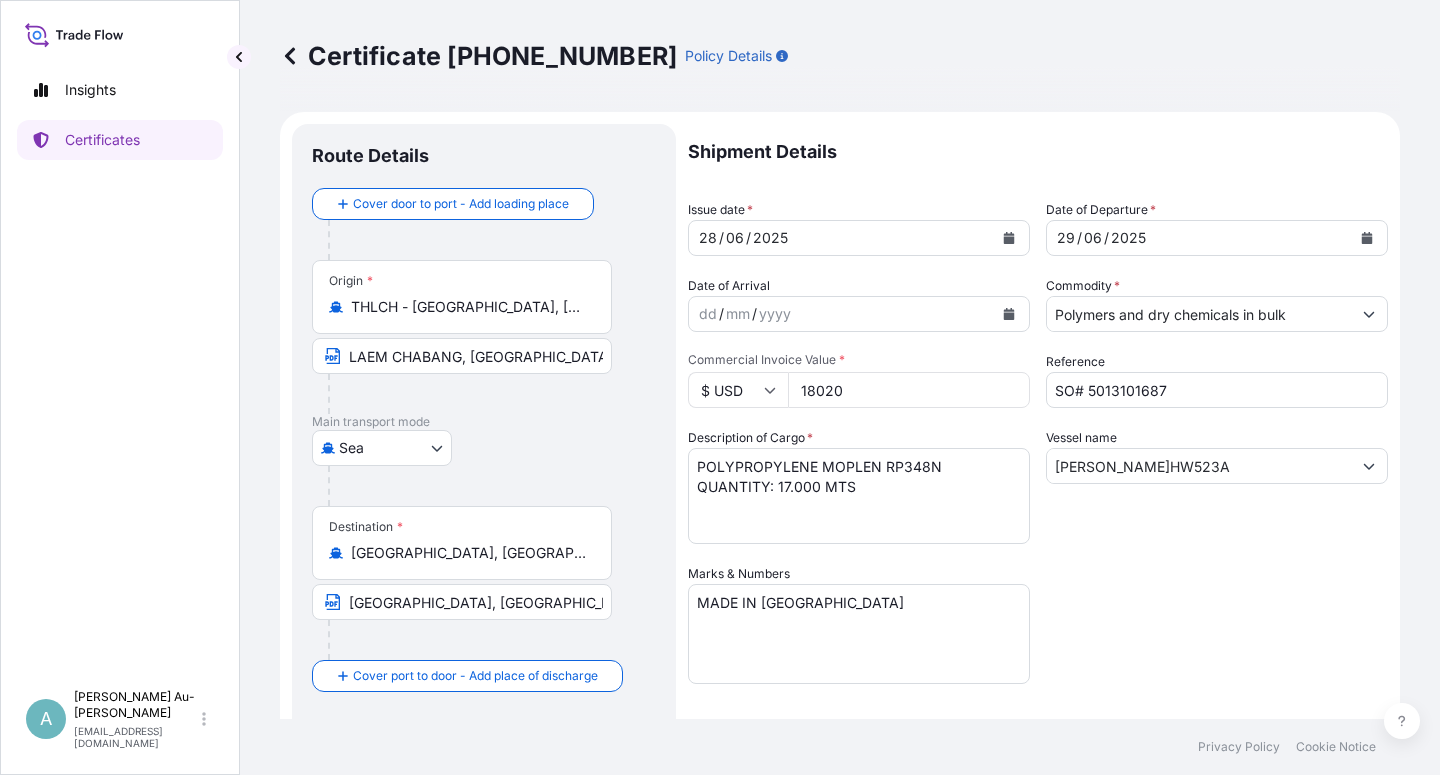 click at bounding box center [1009, 238] 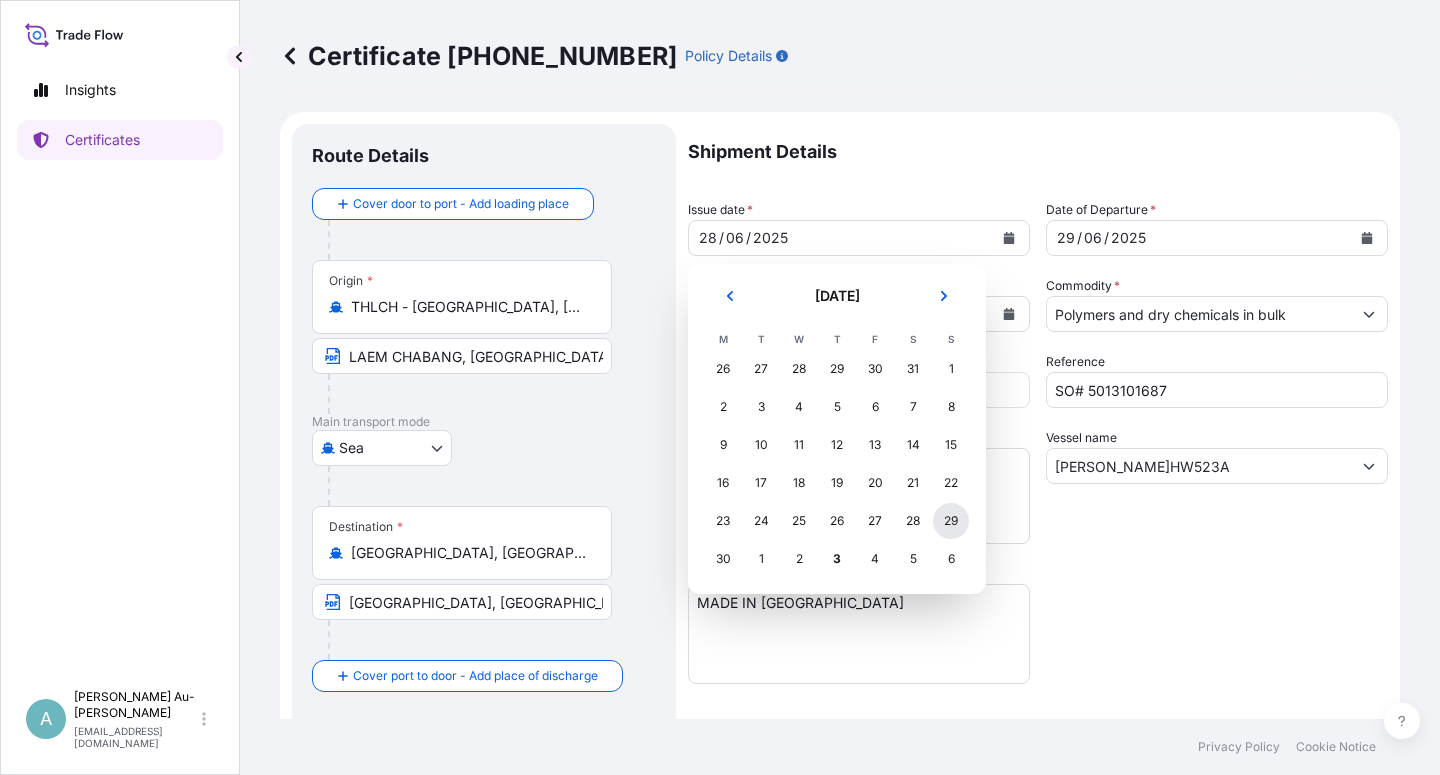 click on "29" at bounding box center (951, 521) 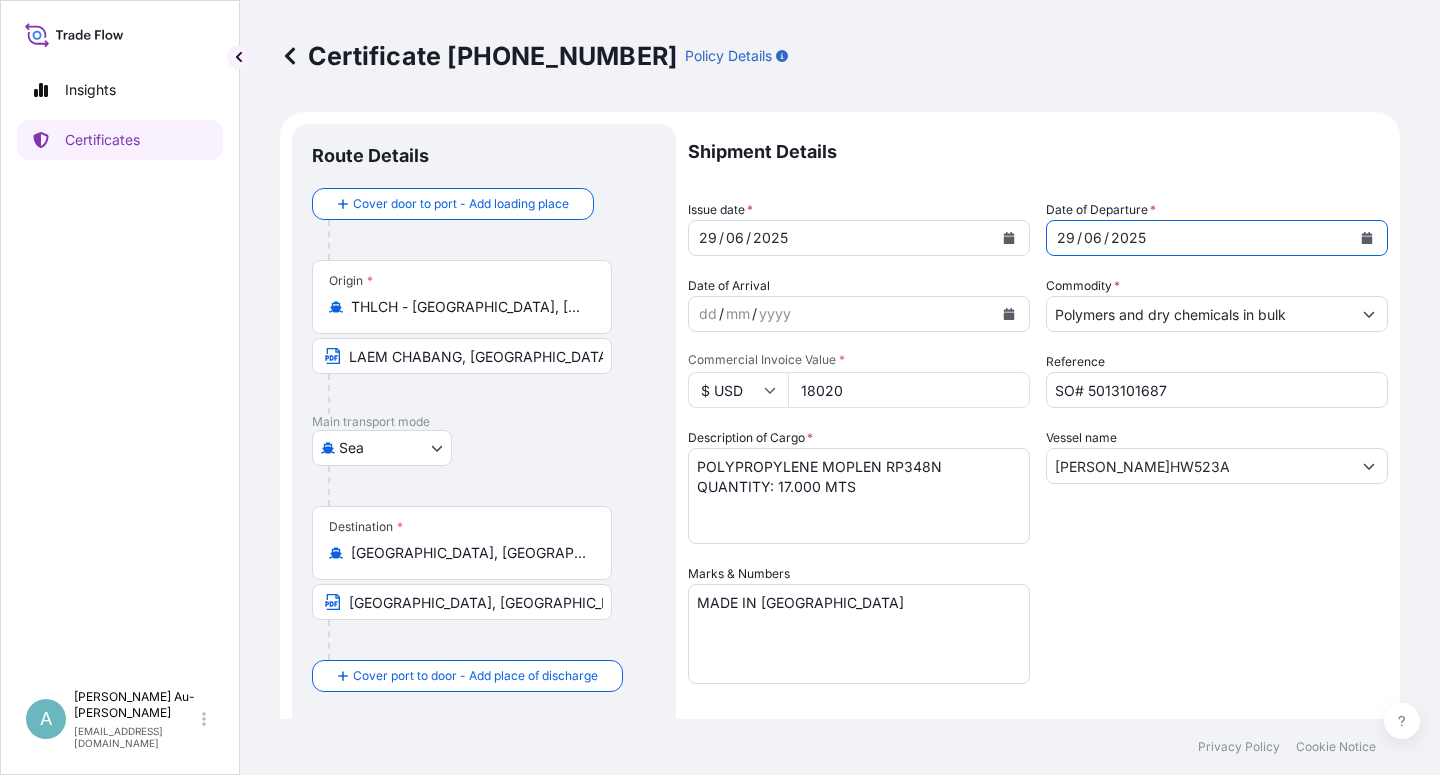 click 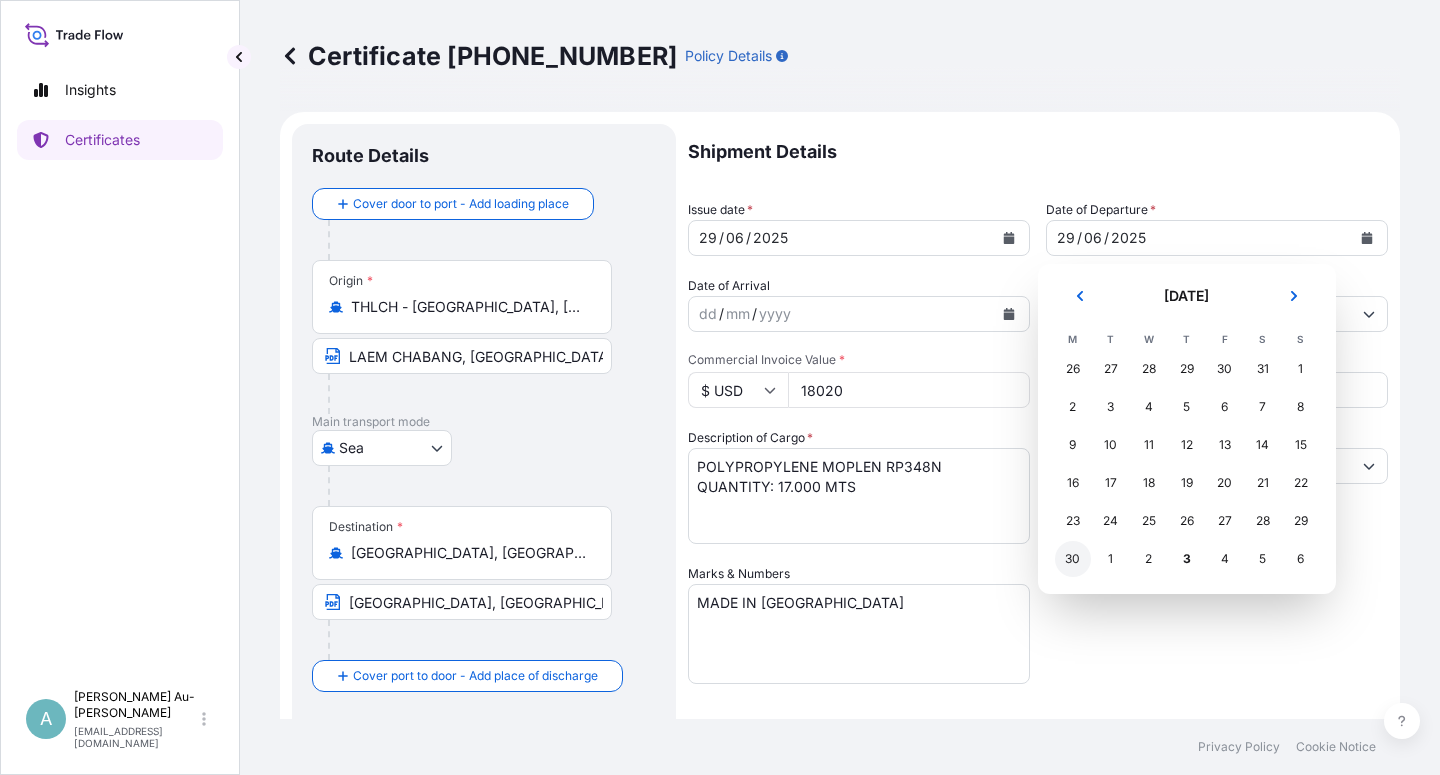 click on "30" at bounding box center (1073, 559) 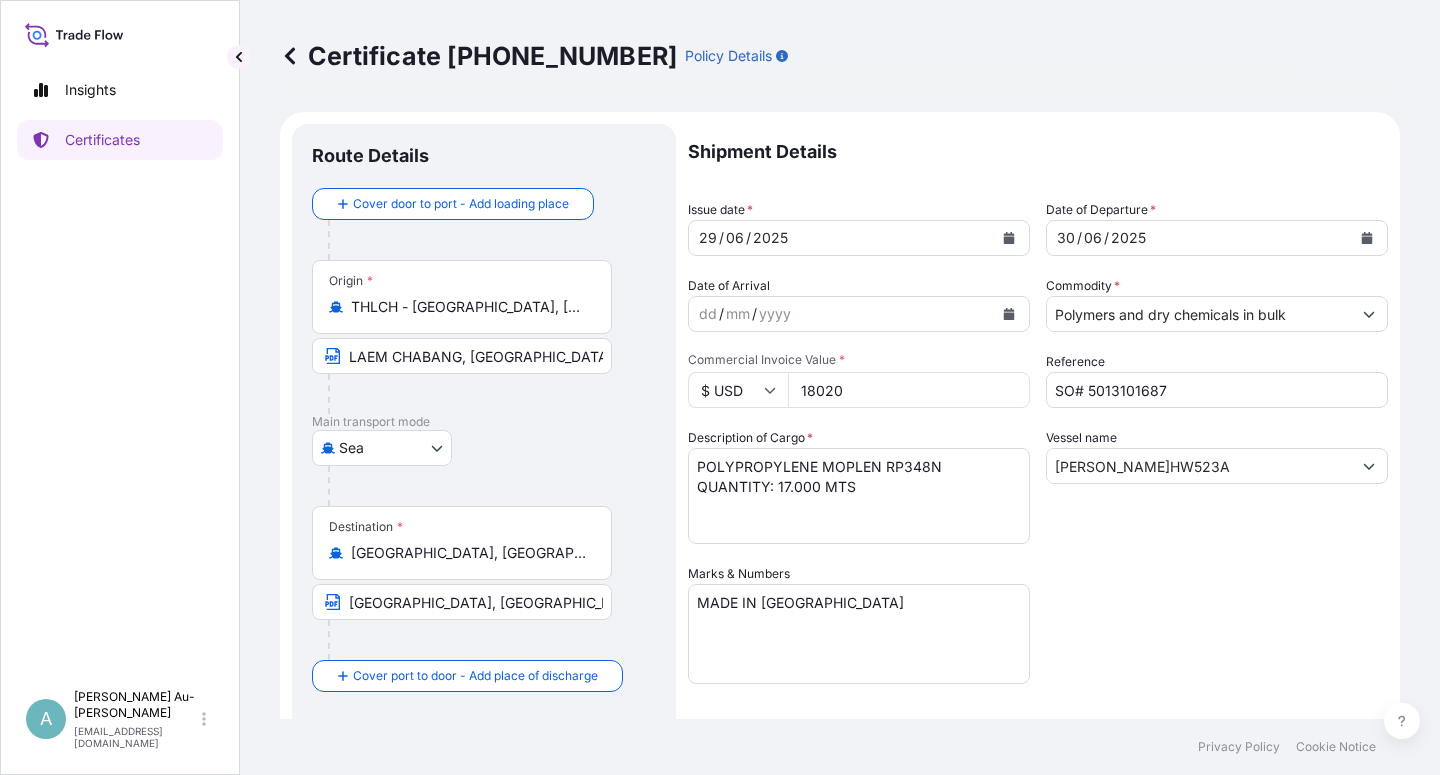 click on "Shipment Details Issue date * [DATE] Date of Departure * [DATE] Date of Arrival dd / mm / yyyy Commodity * Polymers and dry chemicals in bulk Packing Category Commercial Invoice Value    * $ USD 18020 Reference SO# 5013101687 Description of Cargo * POLYPROPYLENE MOPLEN RP348N
QUANTITY: 17.000 MTS Vessel name [PERSON_NAME]HW523A Marks & Numbers MADE IN [GEOGRAPHIC_DATA] Letter of Credit This shipment has a letter of credit Letter of credit * COVERING INSTITUTE CARGO CLAUSES A PLUS INSTITUTE WAR CLAUSE CARGO AND INSTITUTE STRIKE, RIOT AND CIVIL COMMOTIONS CLAUSE, PAYABLE IN [GEOGRAPHIC_DATA]
THE SETTLING INSURANCE AGENT IN [GEOGRAPHIC_DATA]:
PT Carsurin
Neo Soho Capital - 28th [PERSON_NAME]. Letjen S. [STREET_ADDRESS]
NUMBER OF ORIGINAL ISSUED: 01
Letter of credit may not exceed 12000 characters Assured Details Primary Assured * Basell Asia Pacific Limited Basell Asia Pacific Limited Named Assured Named Assured Address" at bounding box center [1038, 638] 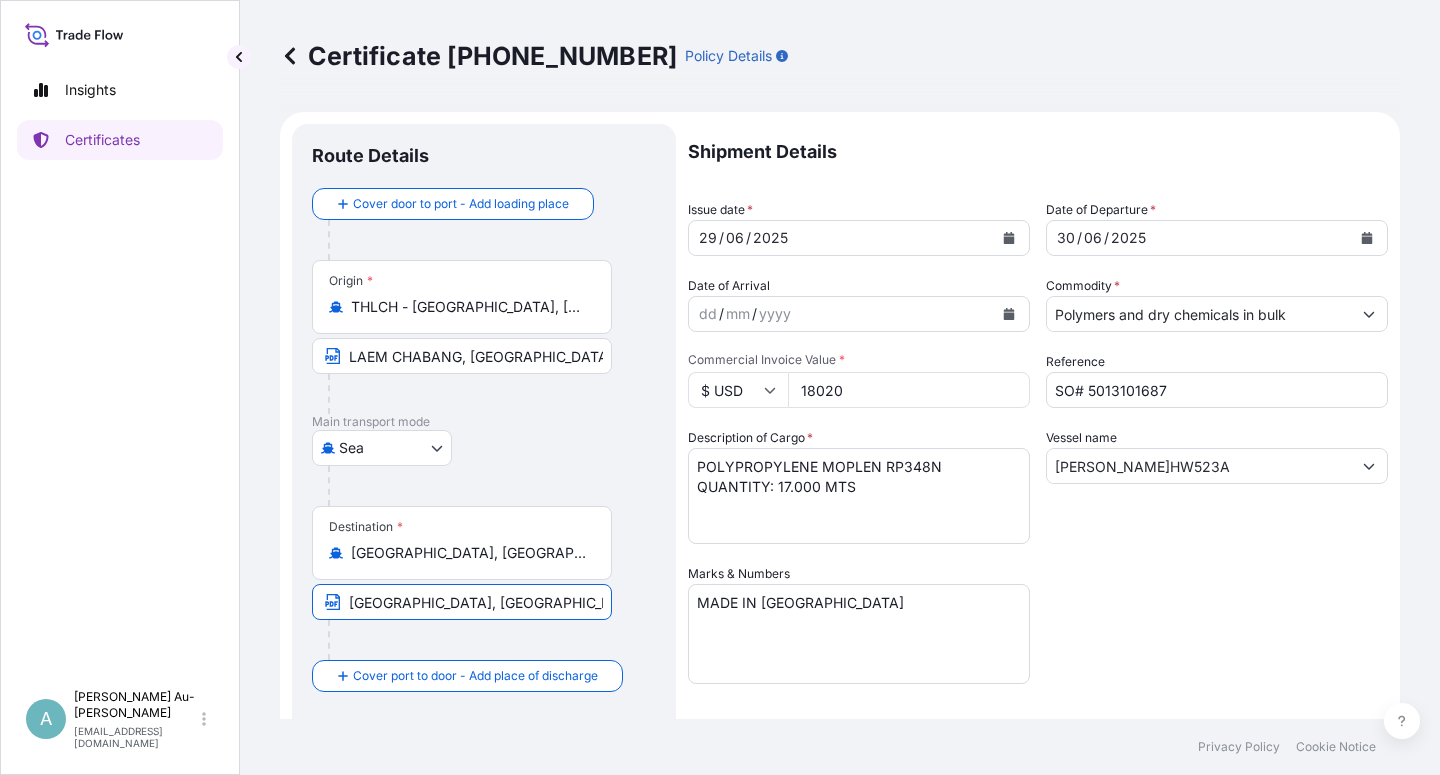 scroll, scrollTop: 0, scrollLeft: 15, axis: horizontal 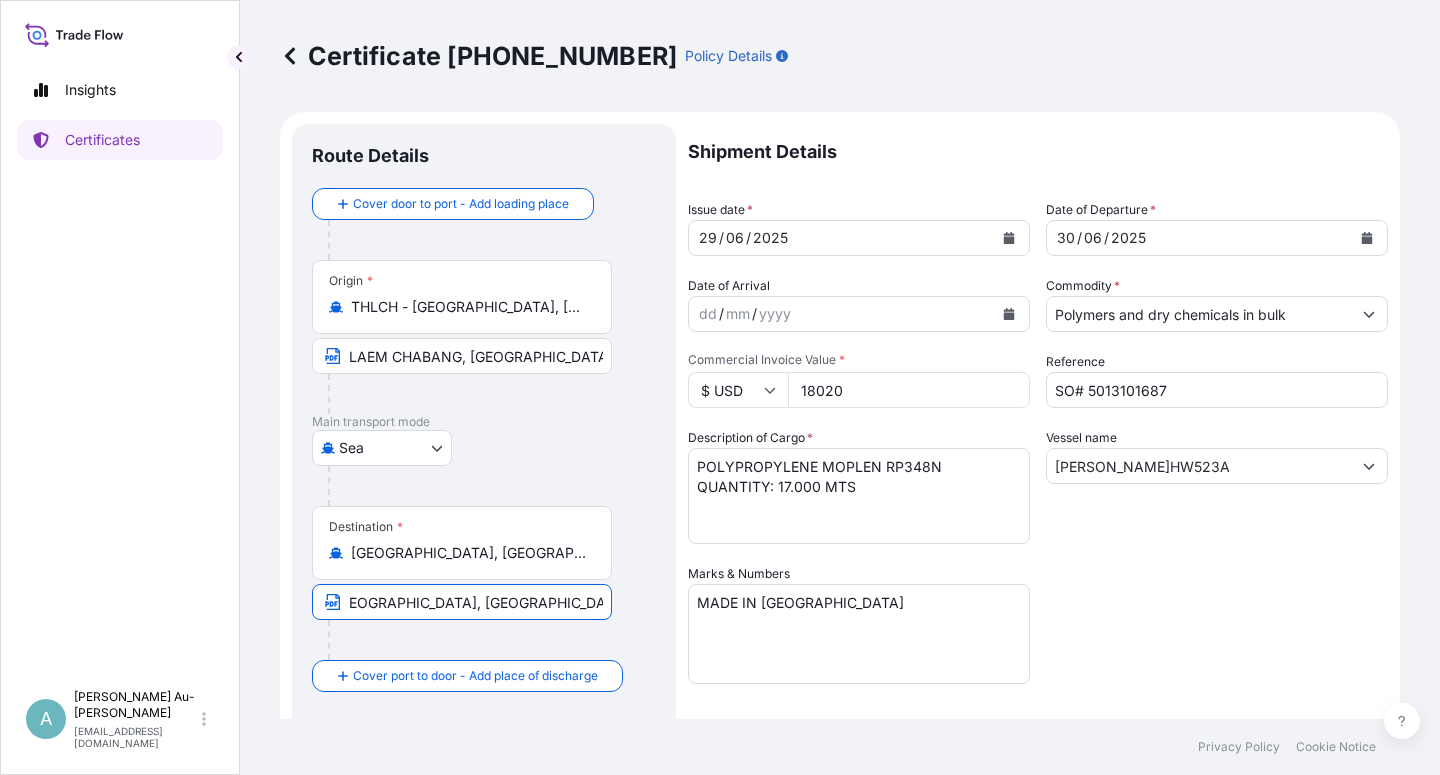 drag, startPoint x: 349, startPoint y: 605, endPoint x: 623, endPoint y: 601, distance: 274.0292 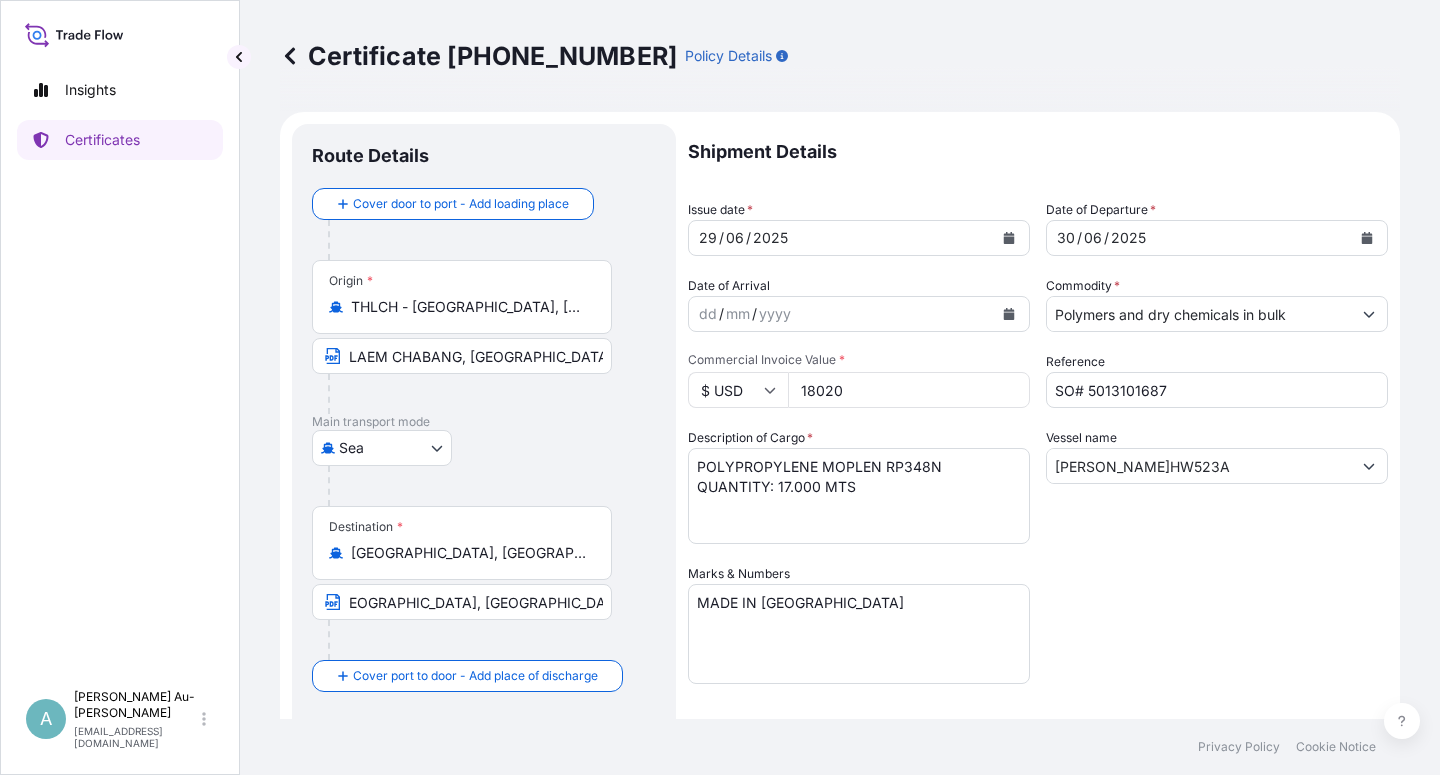 click on "Shipment Details Issue date * [DATE] Date of Departure * [DATE] Date of Arrival dd / mm / yyyy Commodity * Polymers and dry chemicals in bulk Packing Category Commercial Invoice Value    * $ USD 18020 Reference SO# 5013101687 Description of Cargo * POLYPROPYLENE MOPLEN RP348N
QUANTITY: 17.000 MTS Vessel name [PERSON_NAME]HW523A Marks & Numbers MADE IN [GEOGRAPHIC_DATA] Letter of Credit This shipment has a letter of credit Letter of credit * COVERING INSTITUTE CARGO CLAUSES A PLUS INSTITUTE WAR CLAUSE CARGO AND INSTITUTE STRIKE, RIOT AND CIVIL COMMOTIONS CLAUSE, PAYABLE IN [GEOGRAPHIC_DATA]
THE SETTLING INSURANCE AGENT IN [GEOGRAPHIC_DATA]:
PT Carsurin
Neo Soho Capital - 28th [PERSON_NAME]. Letjen S. [STREET_ADDRESS]
NUMBER OF ORIGINAL ISSUED: 01
Letter of credit may not exceed 12000 characters Assured Details Primary Assured * Basell Asia Pacific Limited Basell Asia Pacific Limited Named Assured Named Assured Address" at bounding box center (1038, 638) 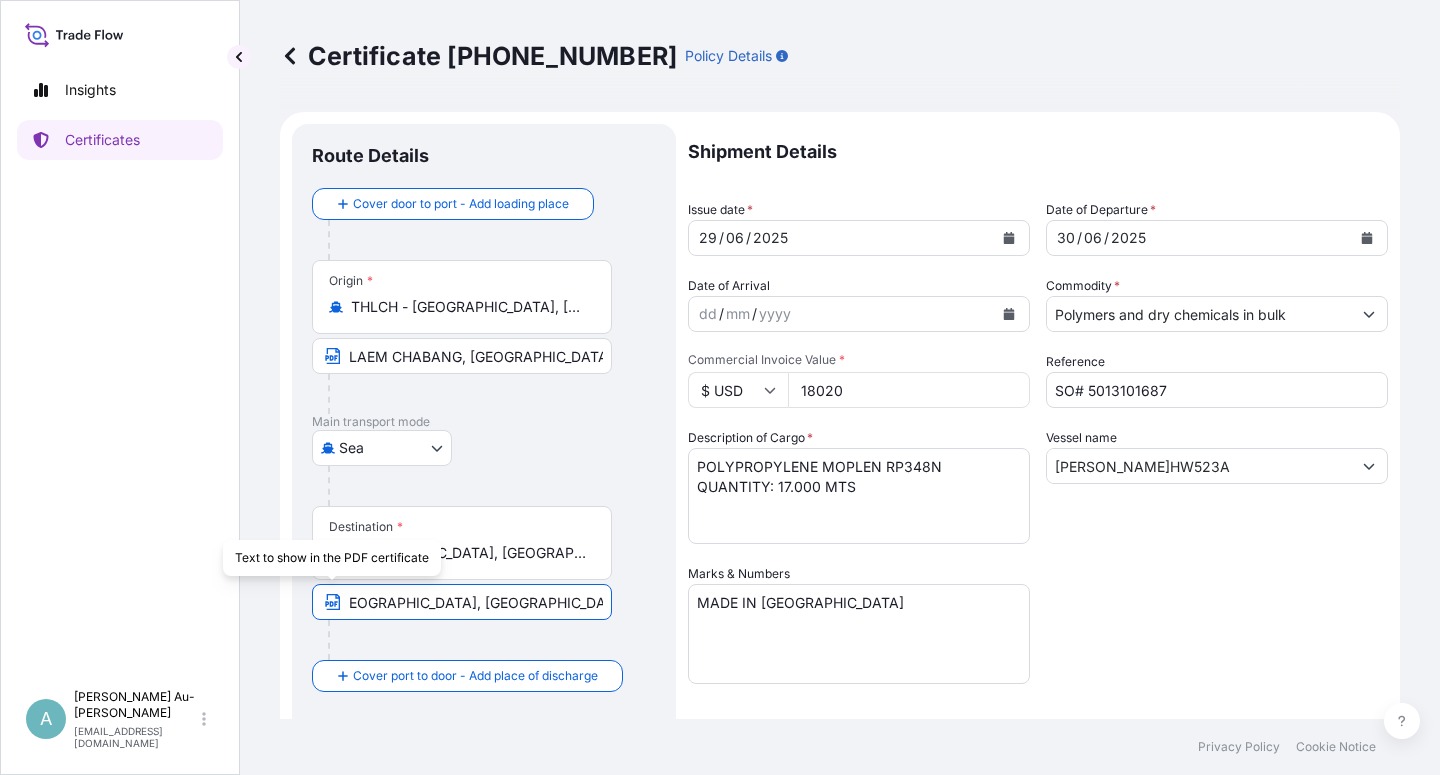 click on "[GEOGRAPHIC_DATA], [GEOGRAPHIC_DATA], [GEOGRAPHIC_DATA]" at bounding box center [462, 602] 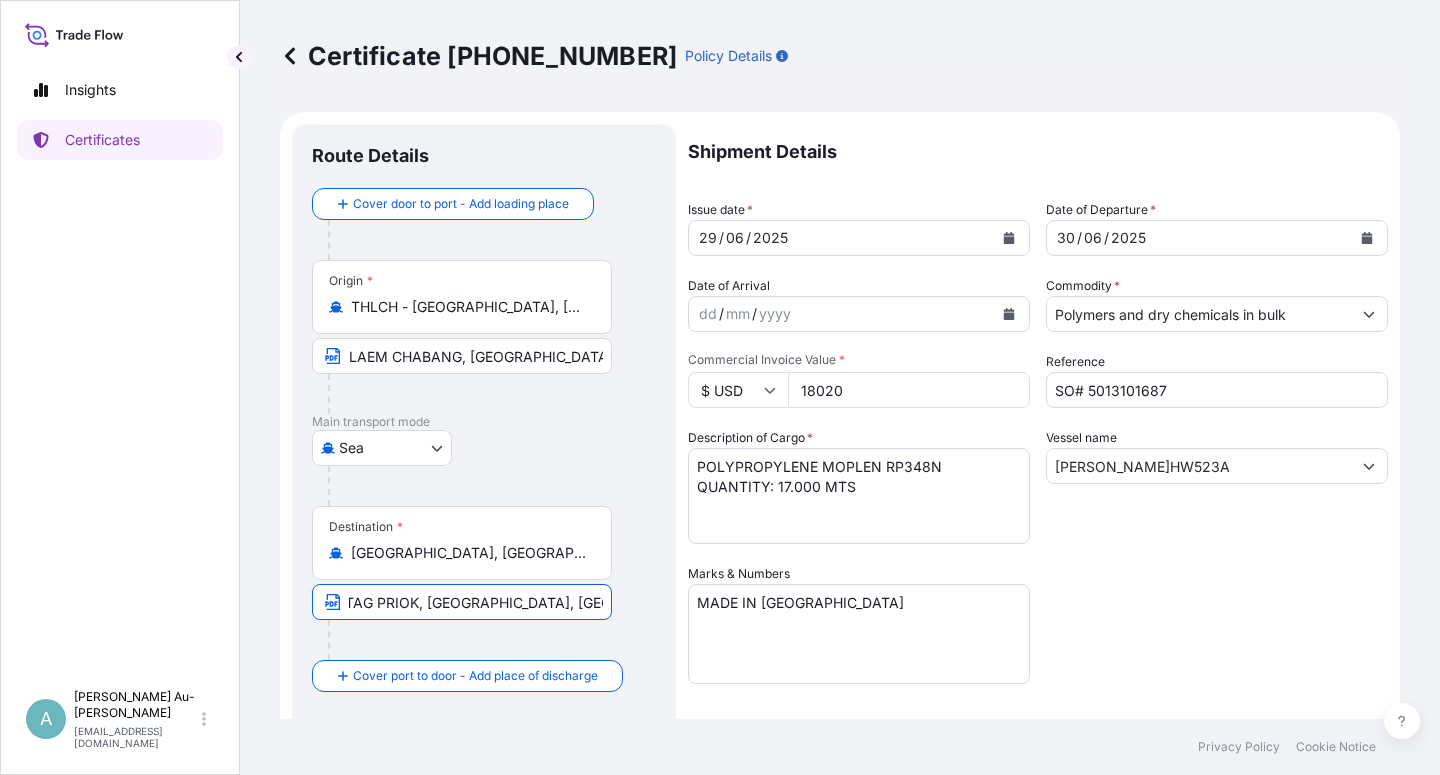 scroll, scrollTop: 0, scrollLeft: 0, axis: both 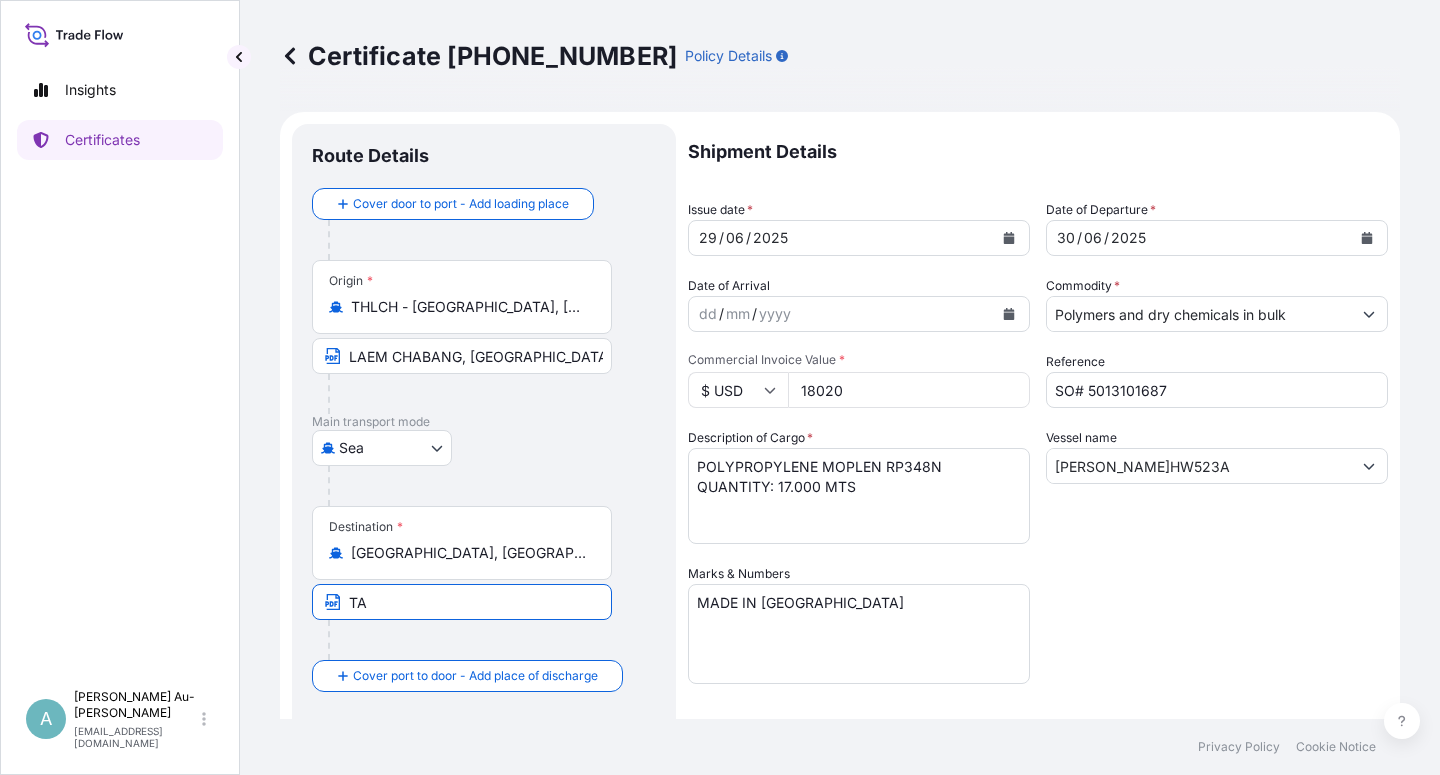 type on "T" 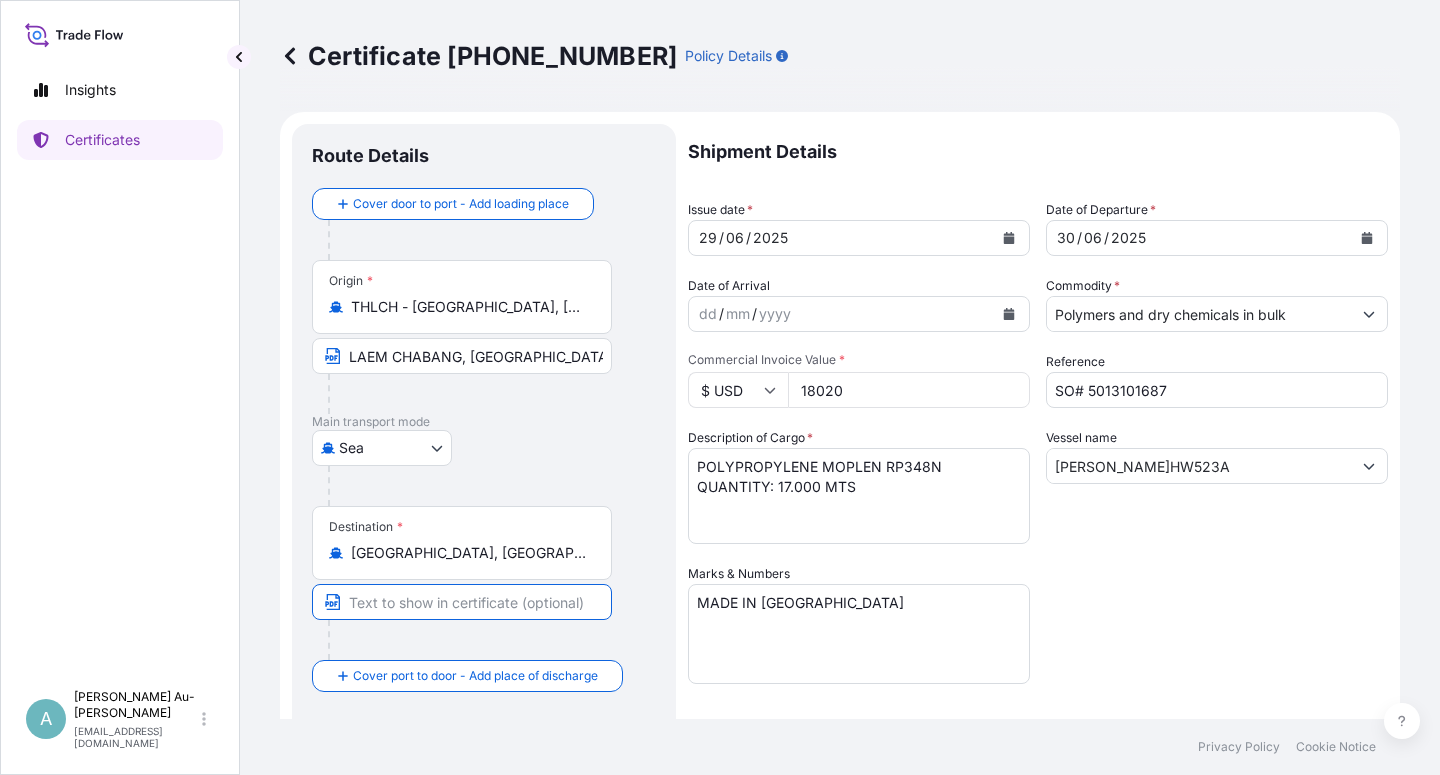 paste on "[GEOGRAPHIC_DATA], [GEOGRAPHIC_DATA], [GEOGRAPHIC_DATA]" 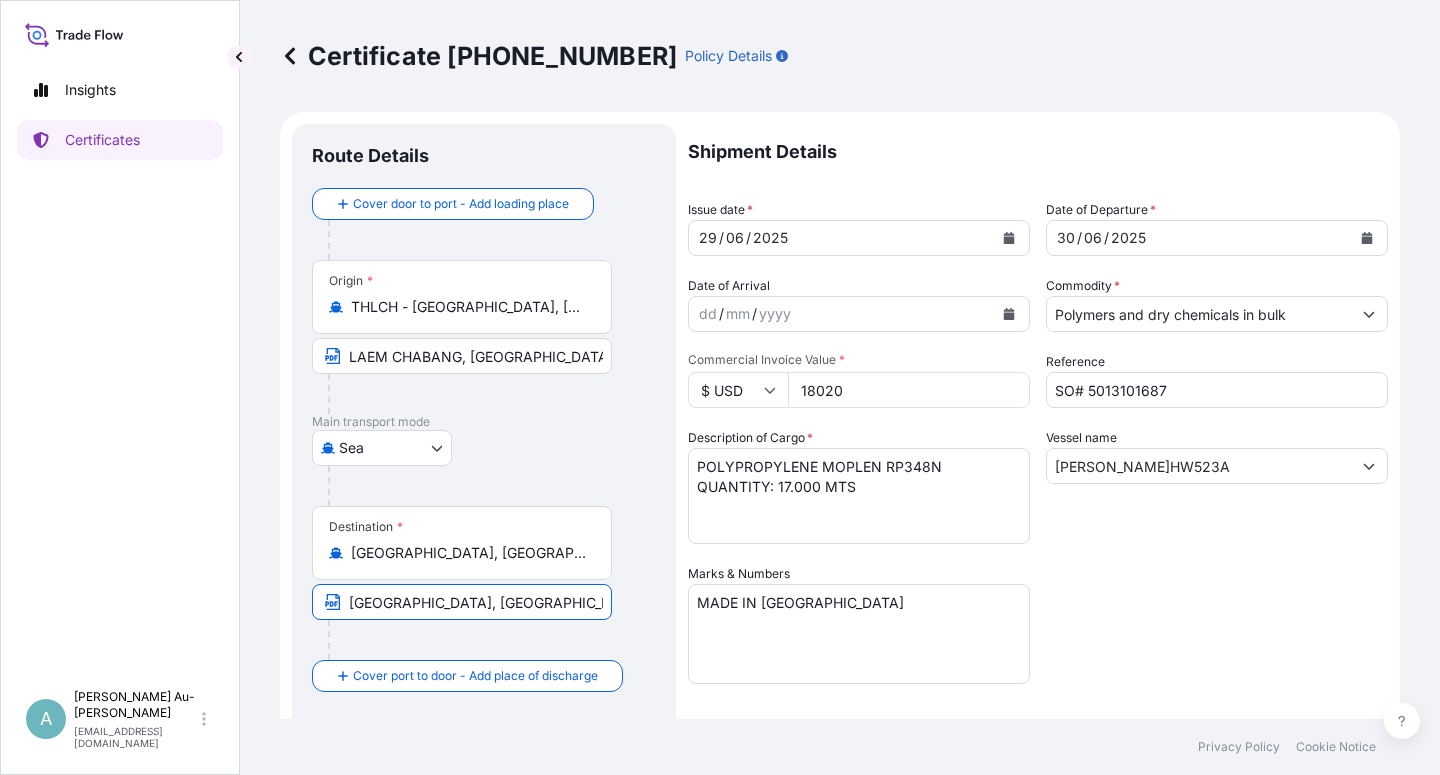 type on "[GEOGRAPHIC_DATA], [GEOGRAPHIC_DATA], [GEOGRAPHIC_DATA]" 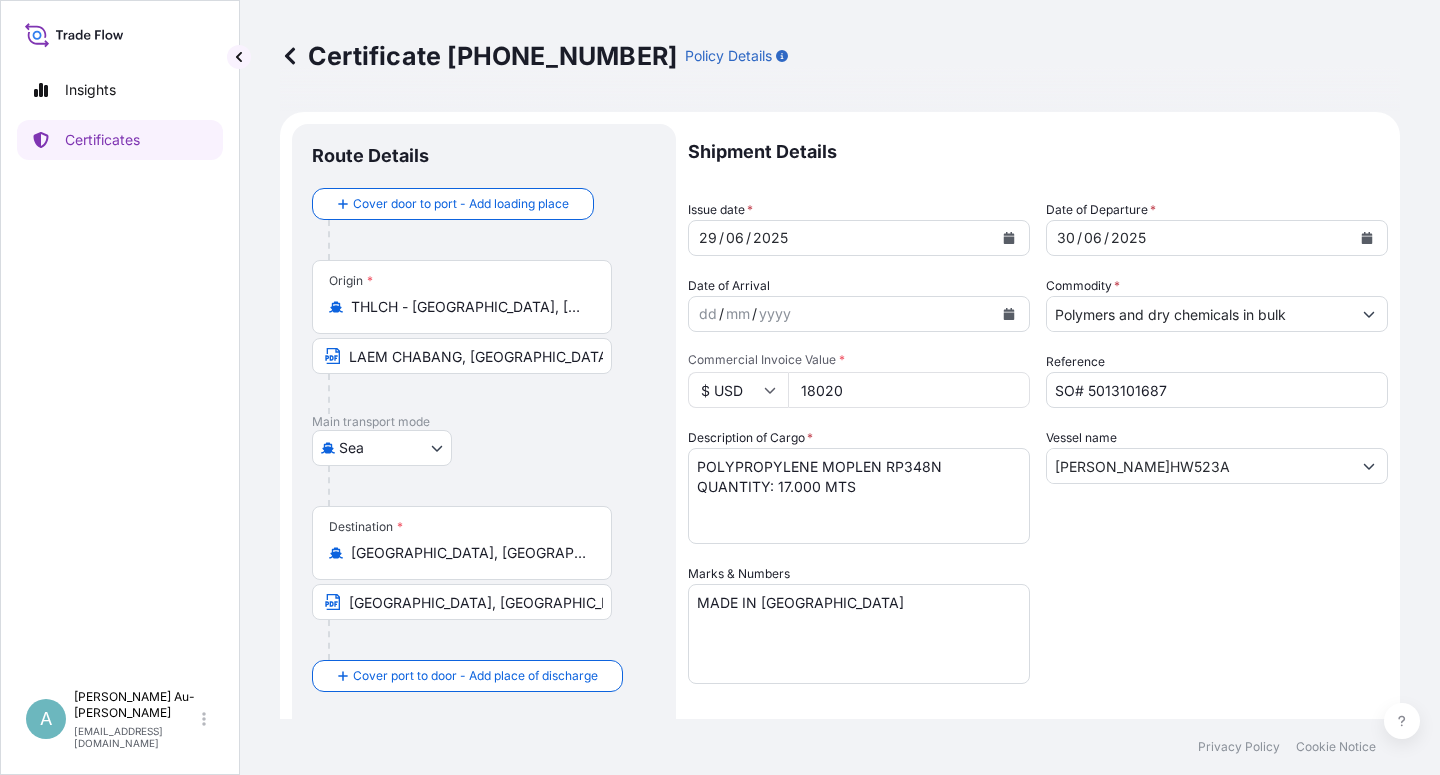 click on "Shipment Details Issue date * [DATE] Date of Departure * [DATE] Date of Arrival dd / mm / yyyy Commodity * Polymers and dry chemicals in bulk Packing Category Commercial Invoice Value    * $ USD 18020 Reference SO# 5013101687 Description of Cargo * POLYPROPYLENE MOPLEN RP348N
QUANTITY: 17.000 MTS Vessel name [PERSON_NAME]HW523A Marks & Numbers MADE IN [GEOGRAPHIC_DATA] Letter of Credit This shipment has a letter of credit Letter of credit * COVERING INSTITUTE CARGO CLAUSES A PLUS INSTITUTE WAR CLAUSE CARGO AND INSTITUTE STRIKE, RIOT AND CIVIL COMMOTIONS CLAUSE, PAYABLE IN [GEOGRAPHIC_DATA]
THE SETTLING INSURANCE AGENT IN [GEOGRAPHIC_DATA]:
PT Carsurin
Neo Soho Capital - 28th [PERSON_NAME]. Letjen S. [STREET_ADDRESS]
NUMBER OF ORIGINAL ISSUED: 01
Letter of credit may not exceed 12000 characters Assured Details Primary Assured * Basell Asia Pacific Limited Basell Asia Pacific Limited Named Assured Named Assured Address" at bounding box center [1038, 638] 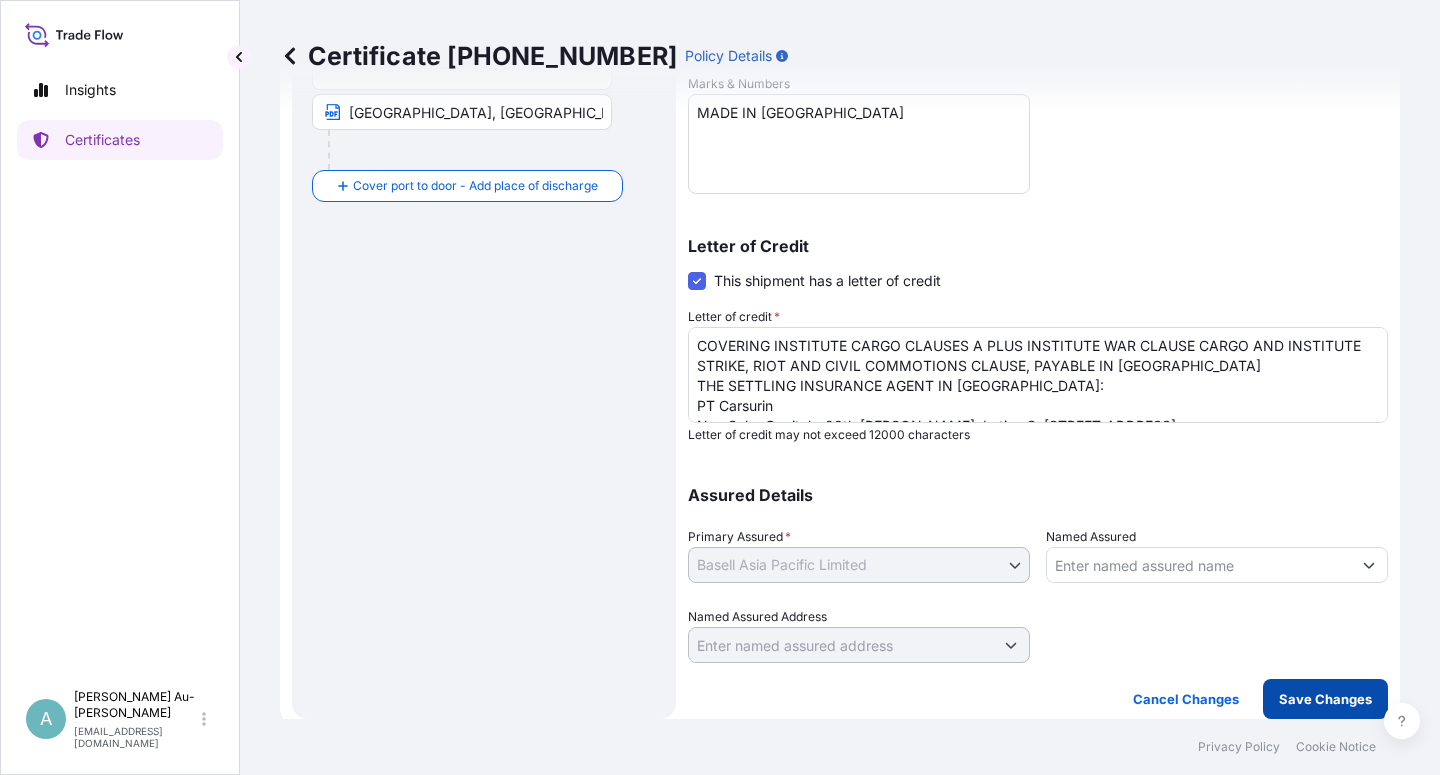 click on "Save Changes" at bounding box center [1325, 699] 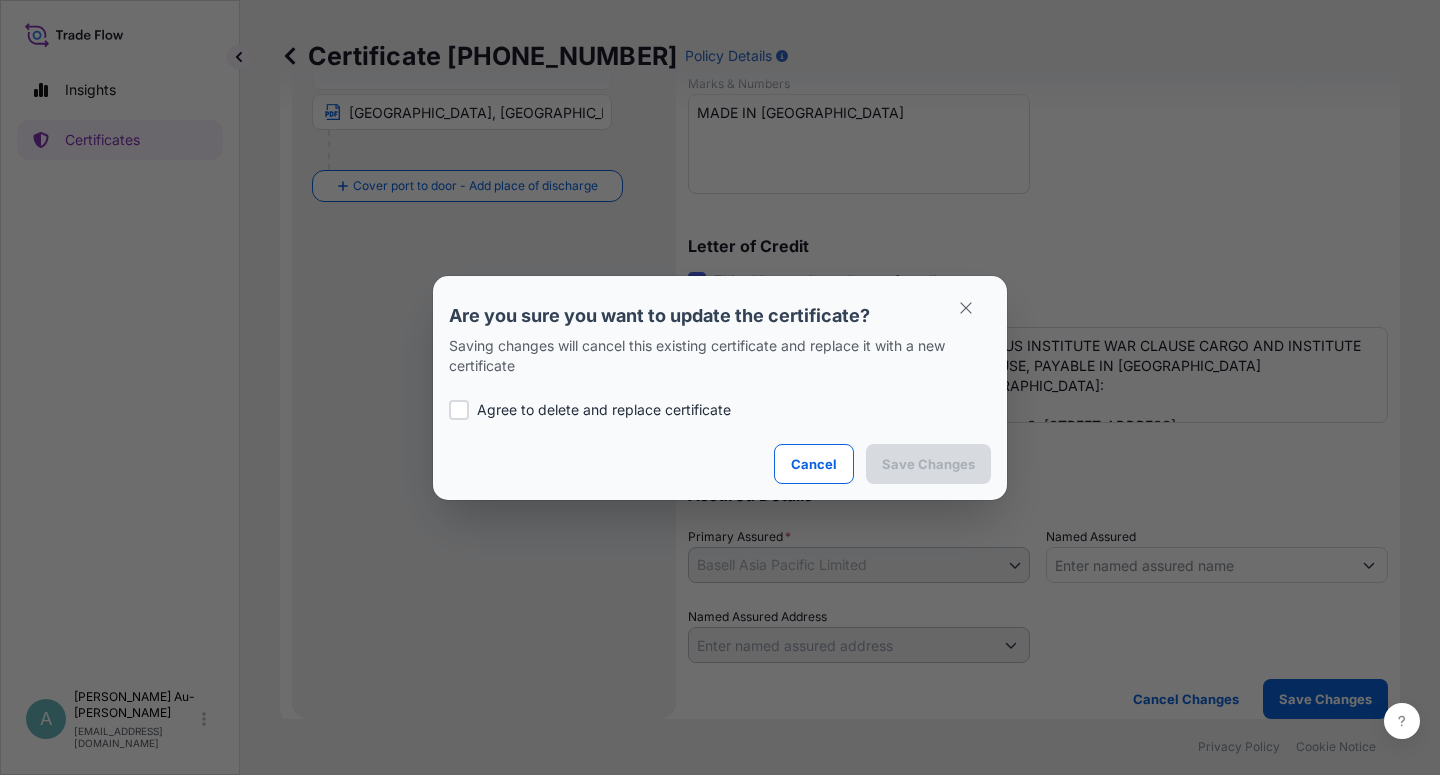click on "Agree to delete and replace certificate" at bounding box center (604, 410) 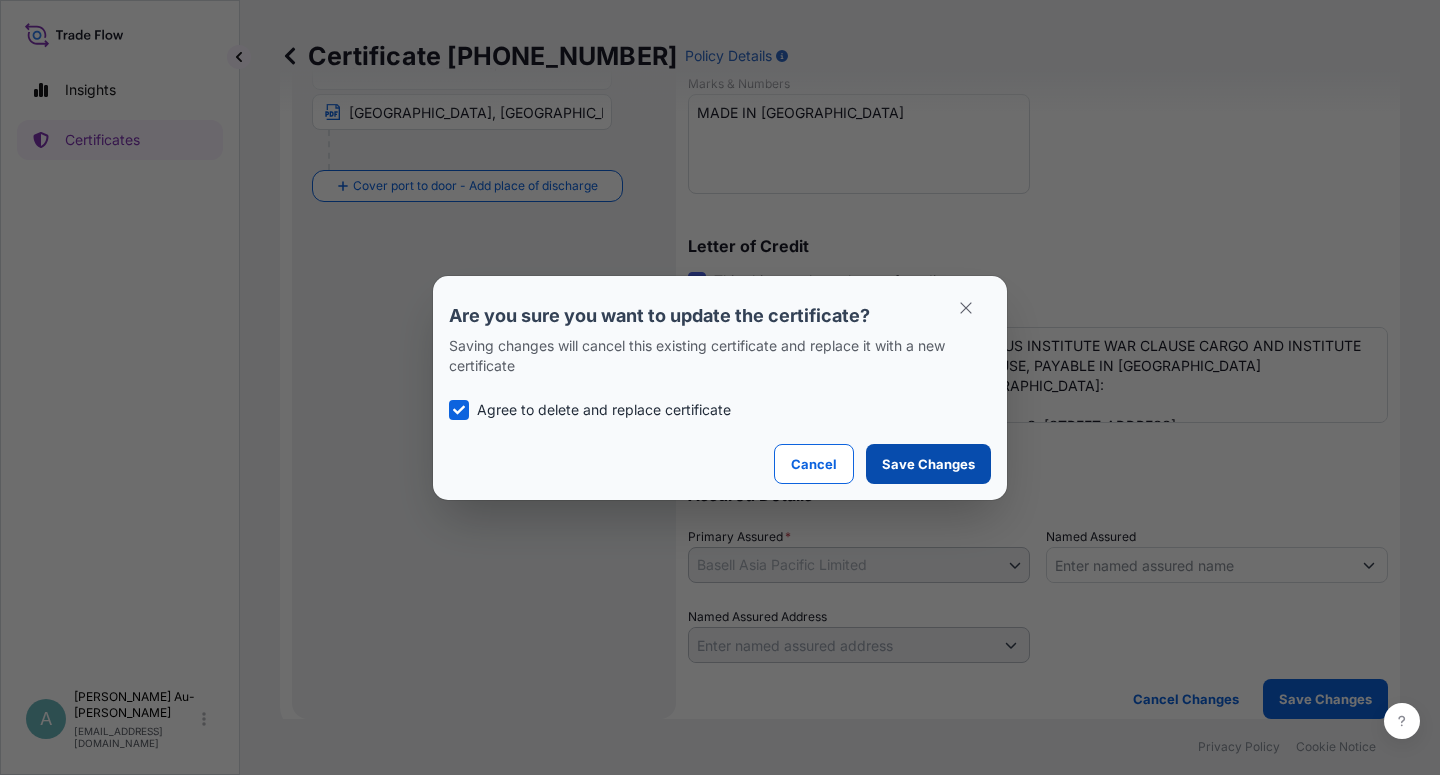 click on "Save Changes" at bounding box center (928, 464) 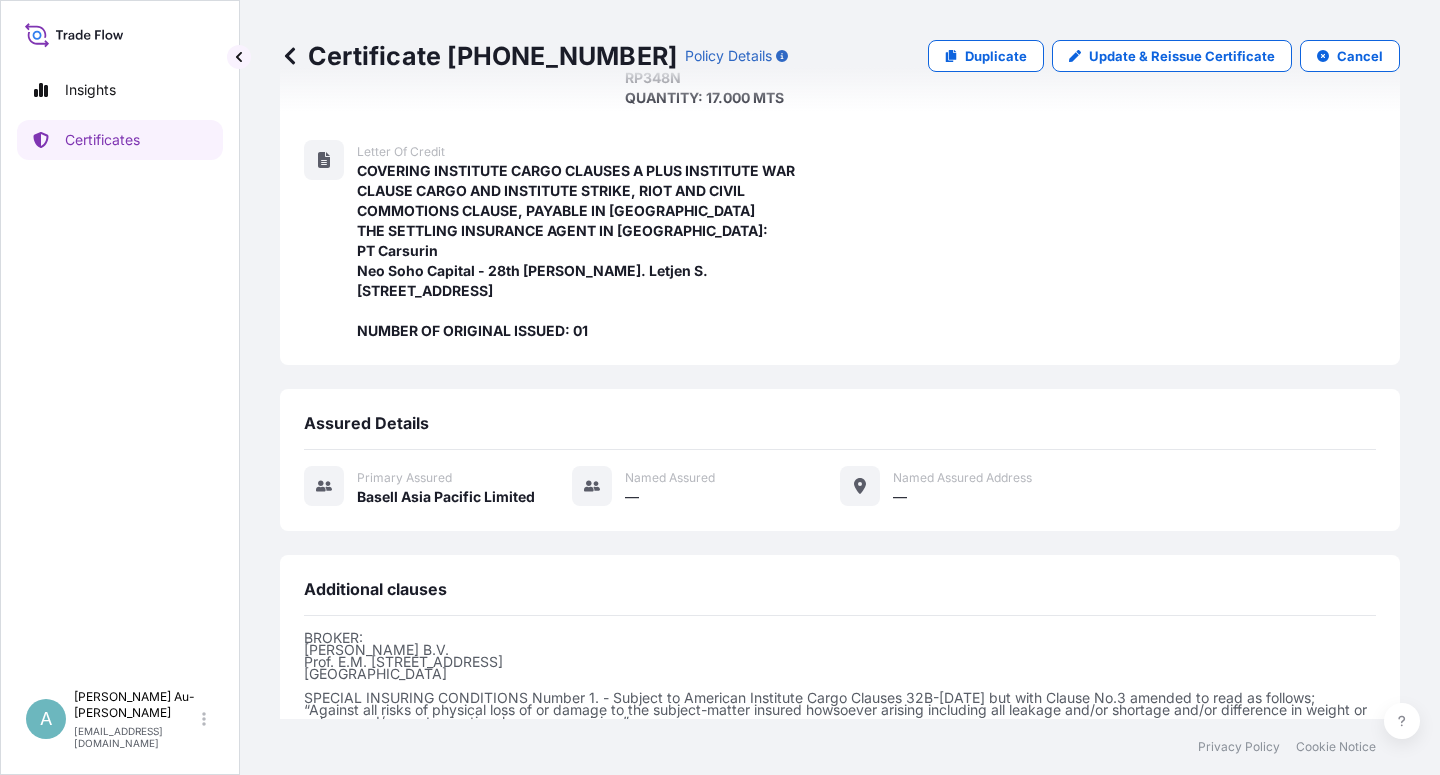 scroll, scrollTop: 594, scrollLeft: 0, axis: vertical 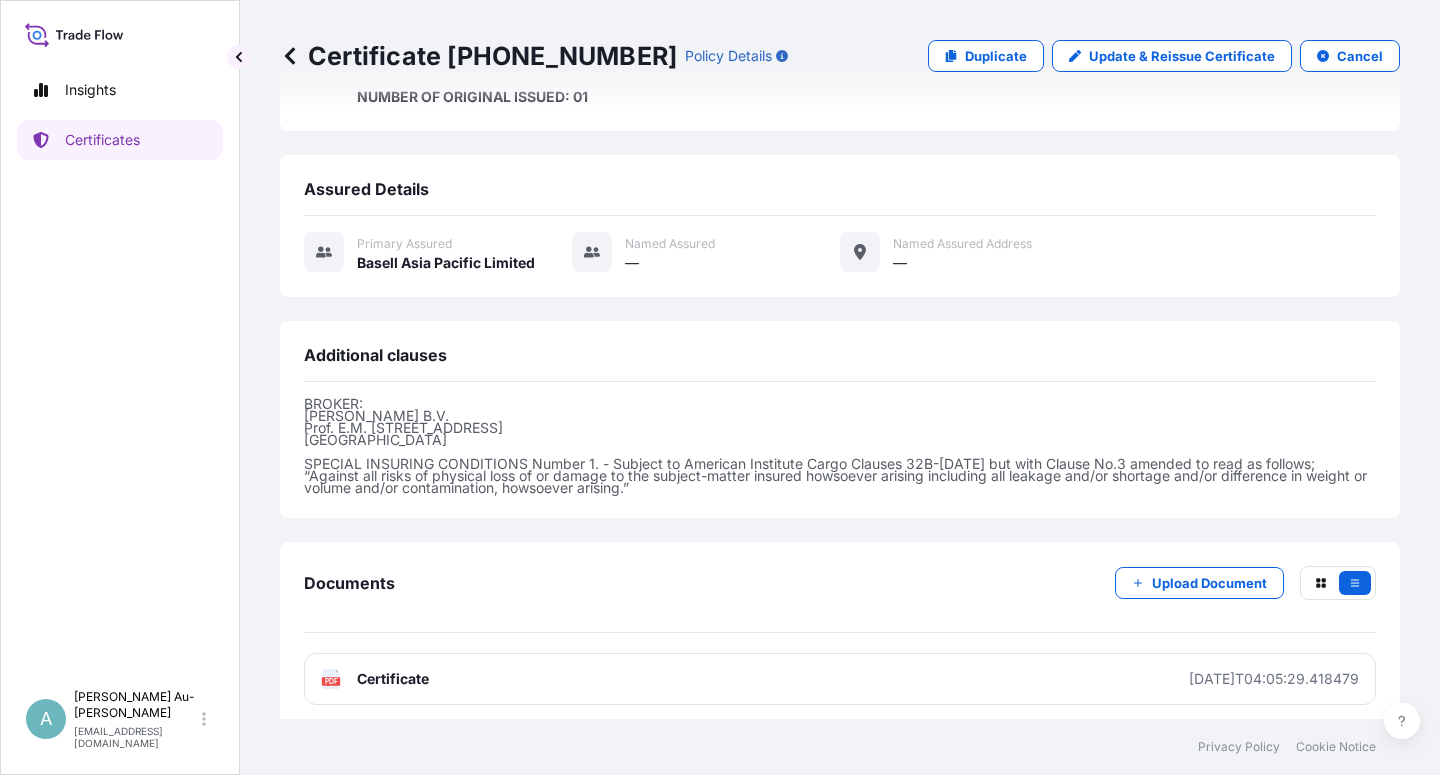 click on "Certificate" at bounding box center (393, 679) 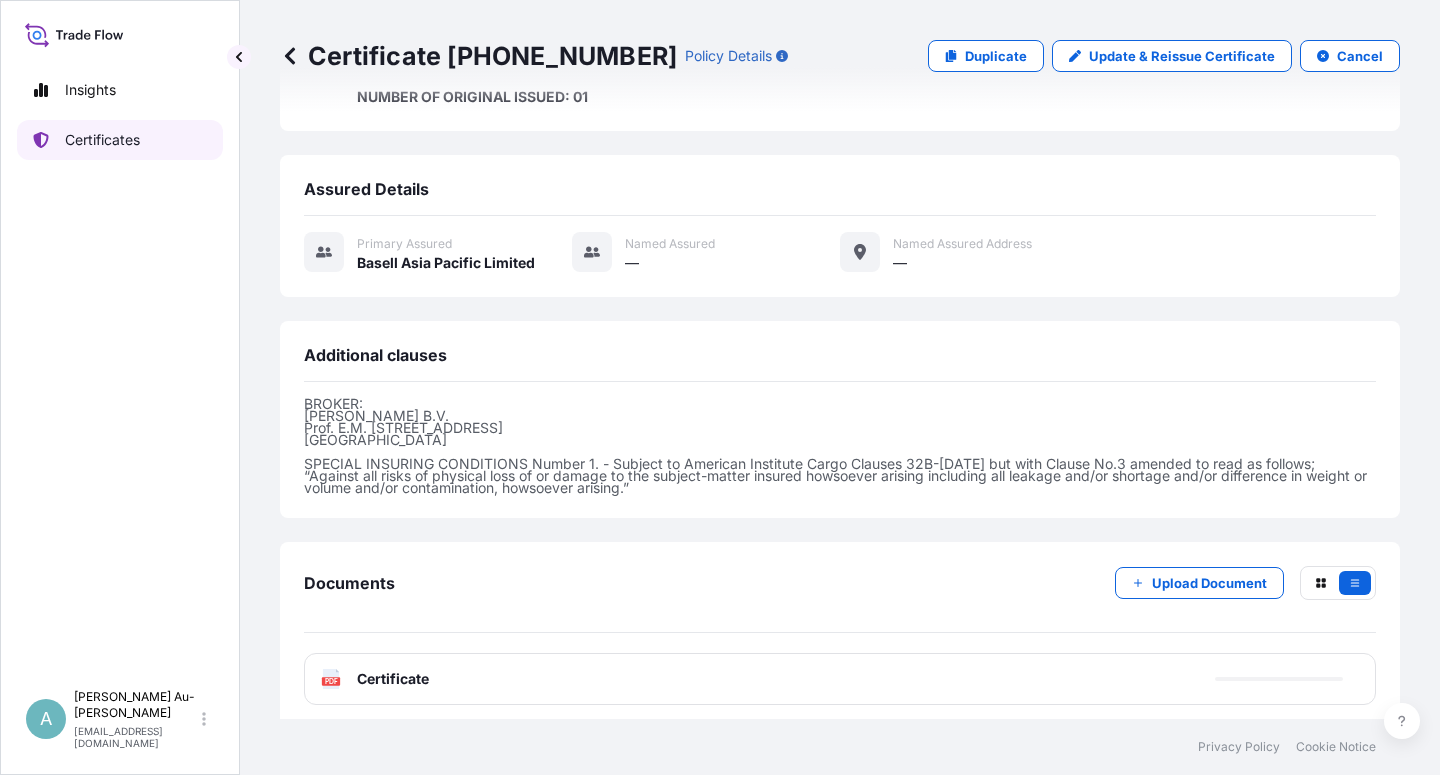 click on "Certificates" at bounding box center (102, 140) 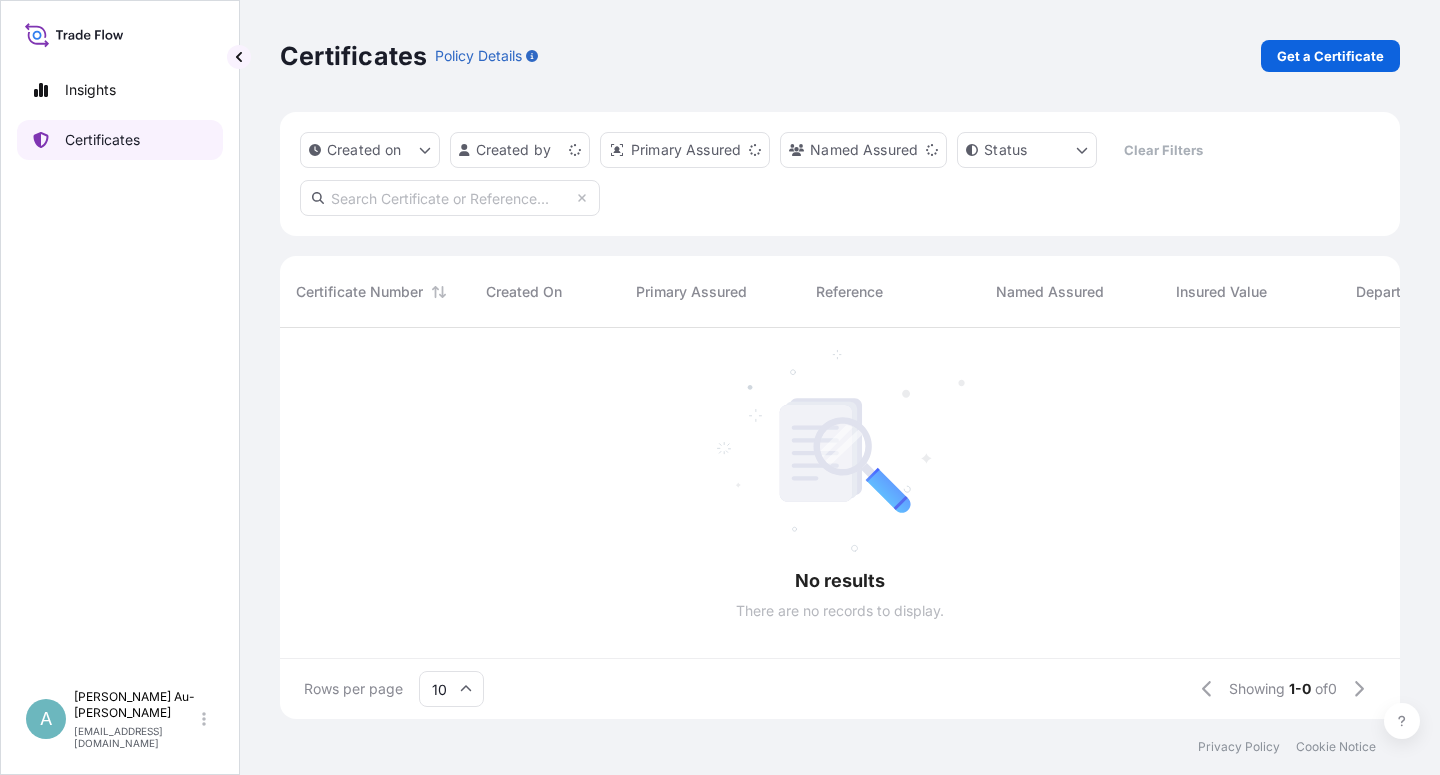 scroll, scrollTop: 0, scrollLeft: 0, axis: both 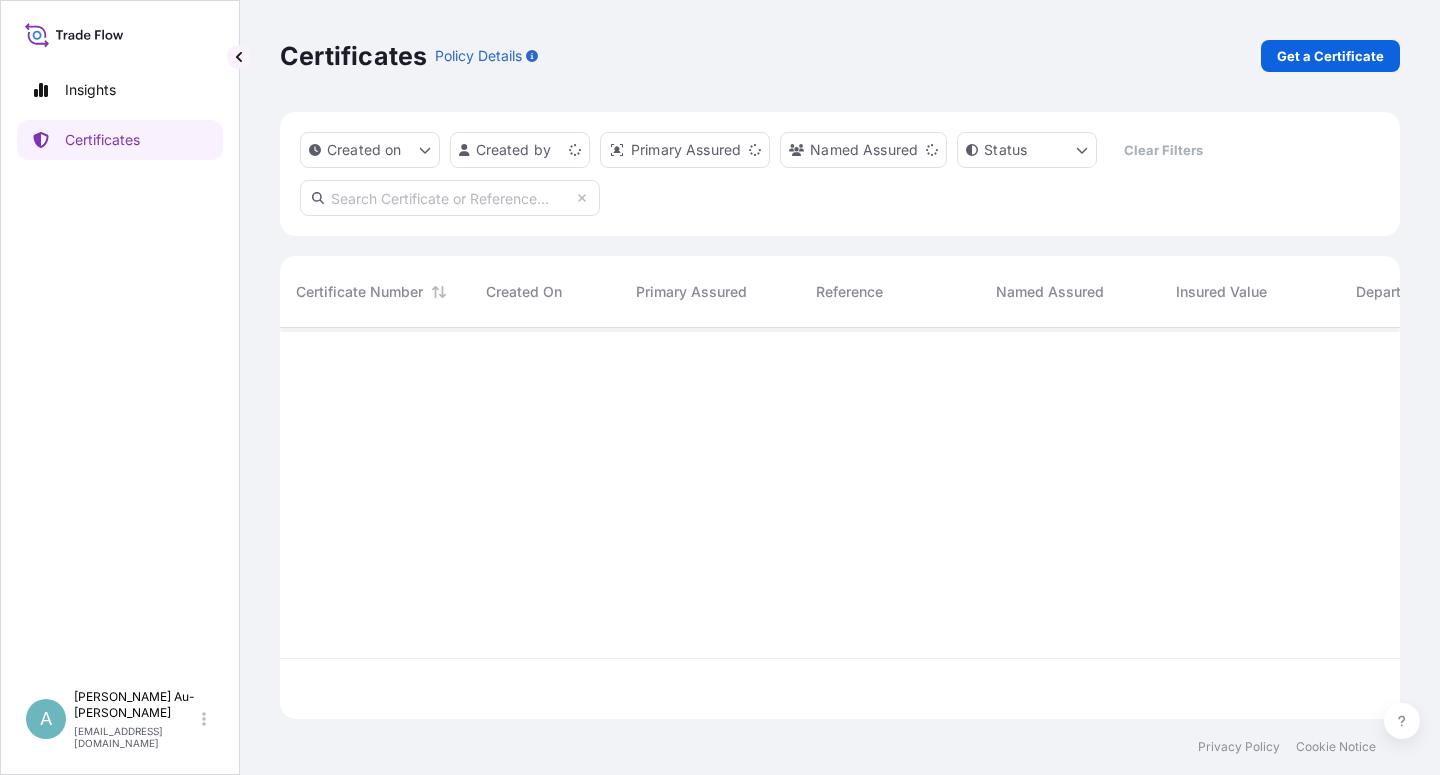 click at bounding box center (450, 198) 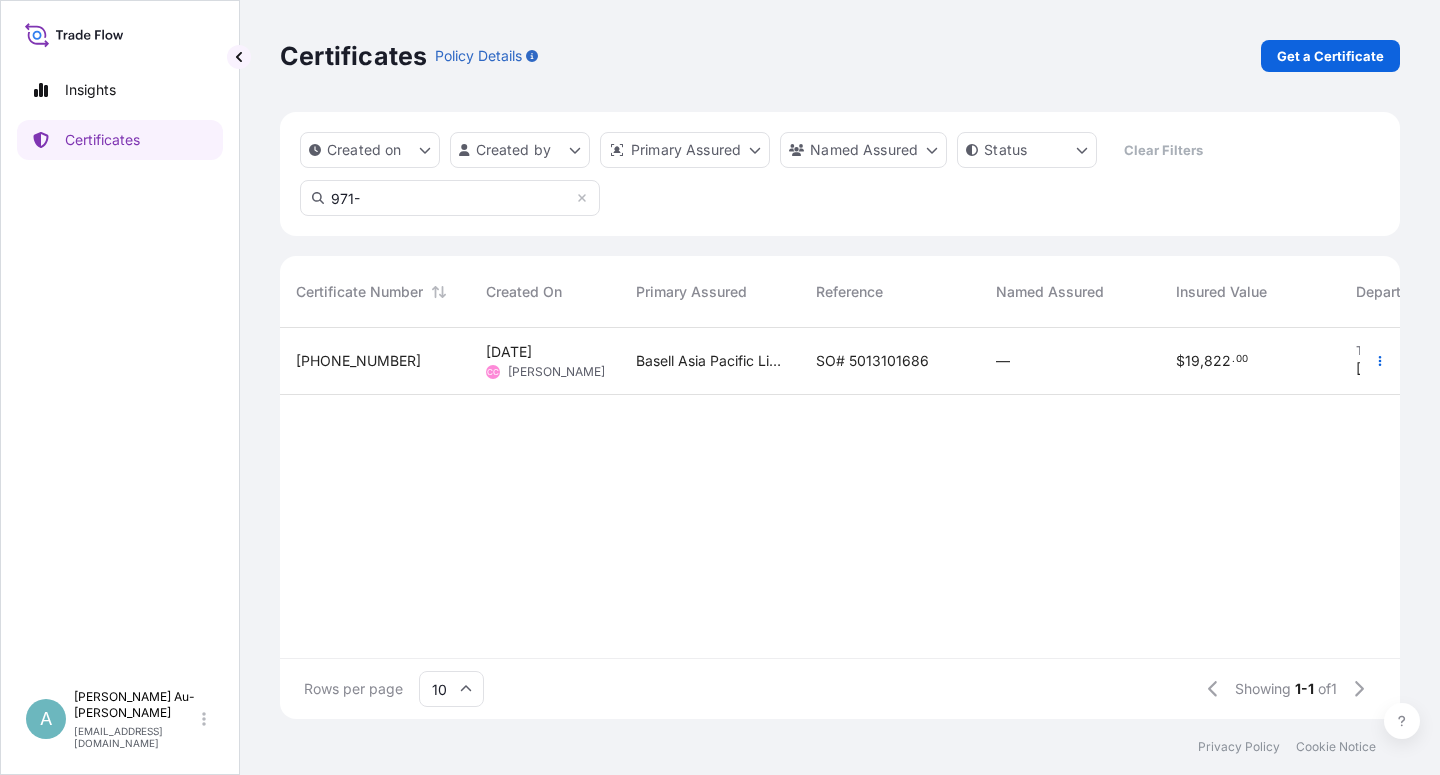 type on "971-" 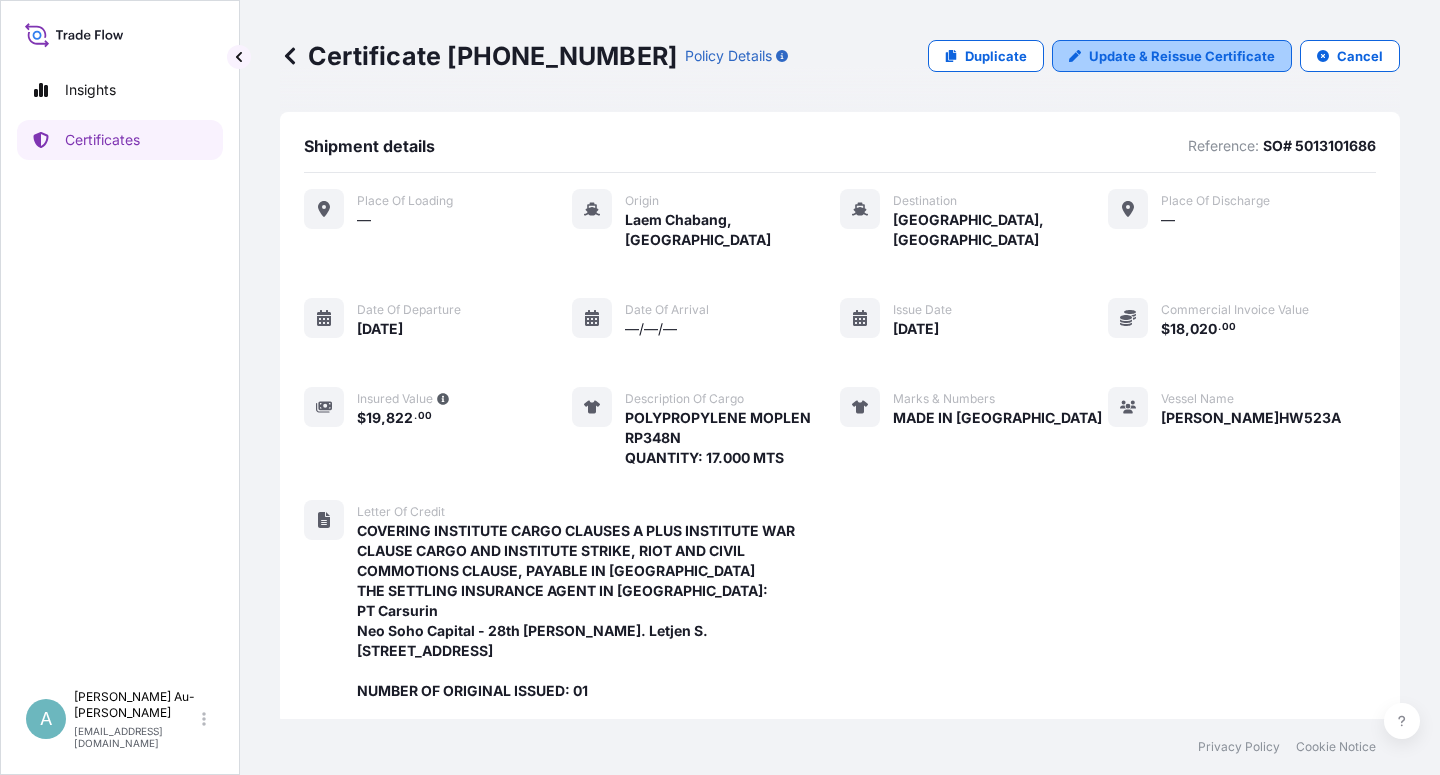 click on "Update & Reissue Certificate" at bounding box center [1182, 56] 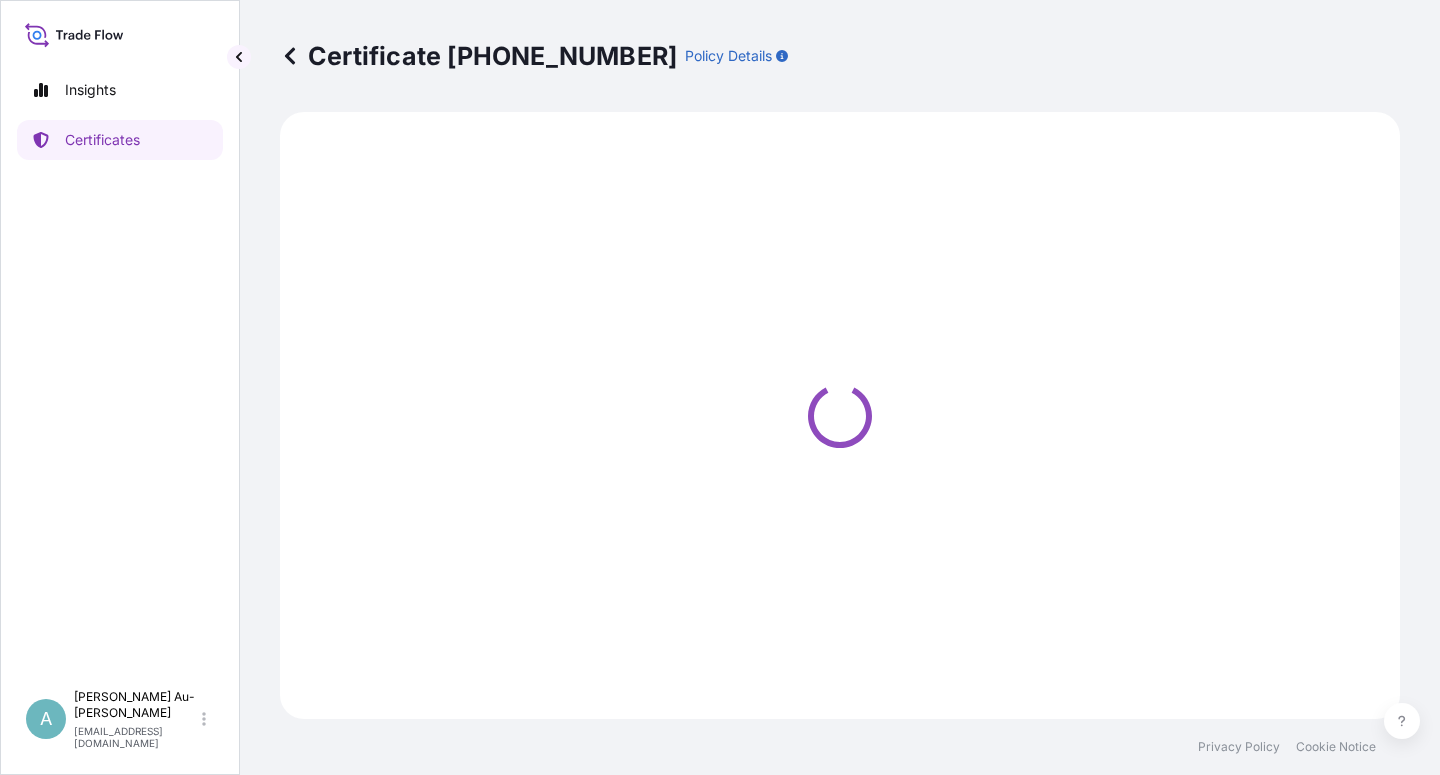 select on "Sea" 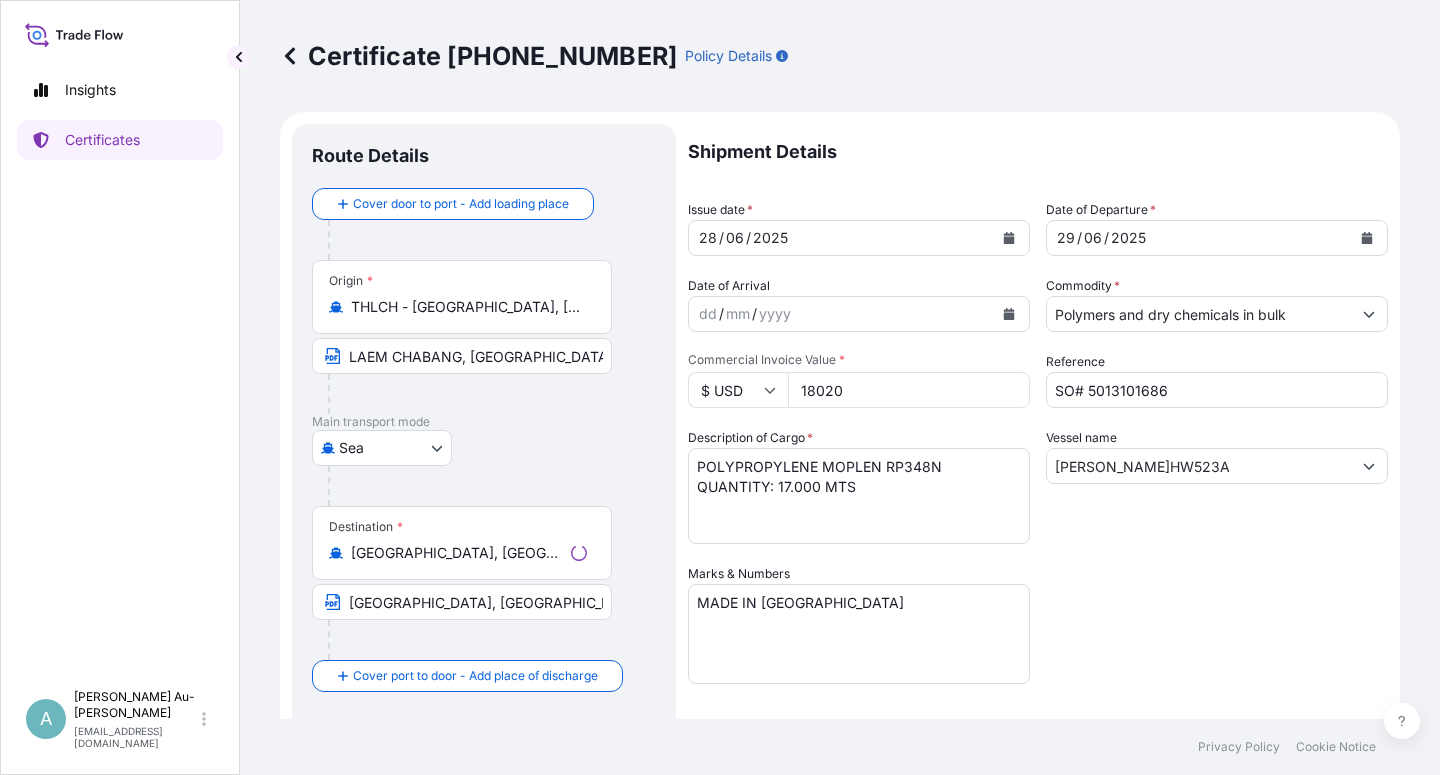 select on "32034" 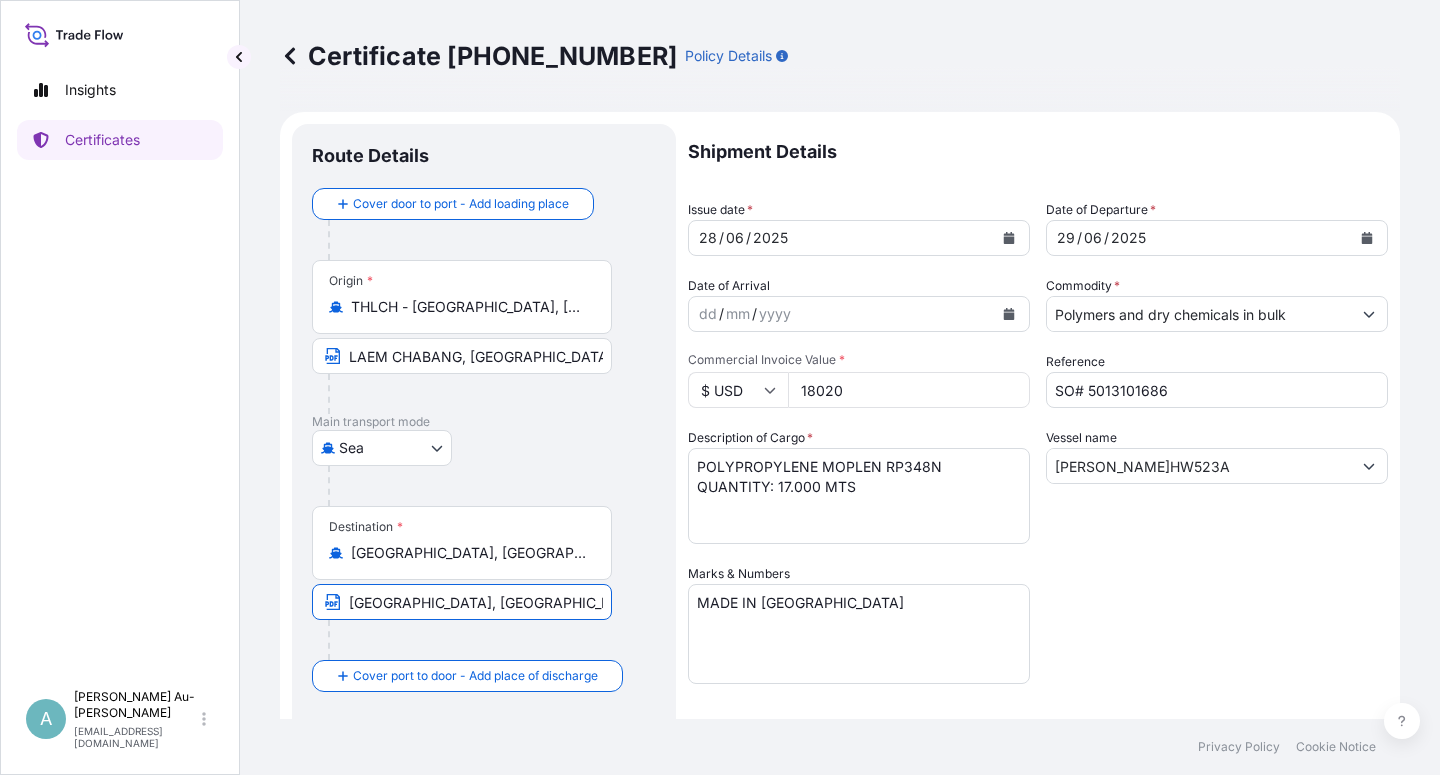 scroll, scrollTop: 0, scrollLeft: 15, axis: horizontal 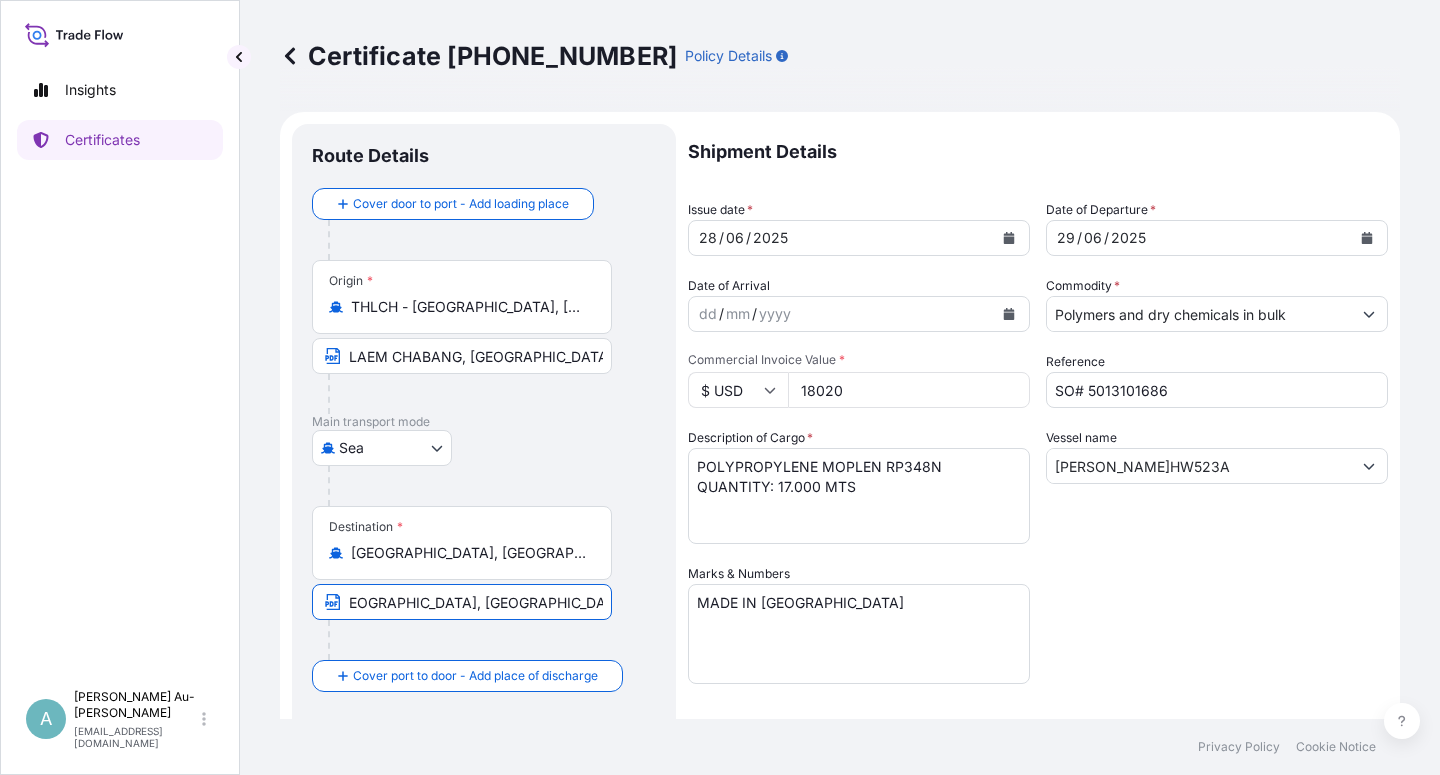 drag, startPoint x: 351, startPoint y: 602, endPoint x: 646, endPoint y: 604, distance: 295.00677 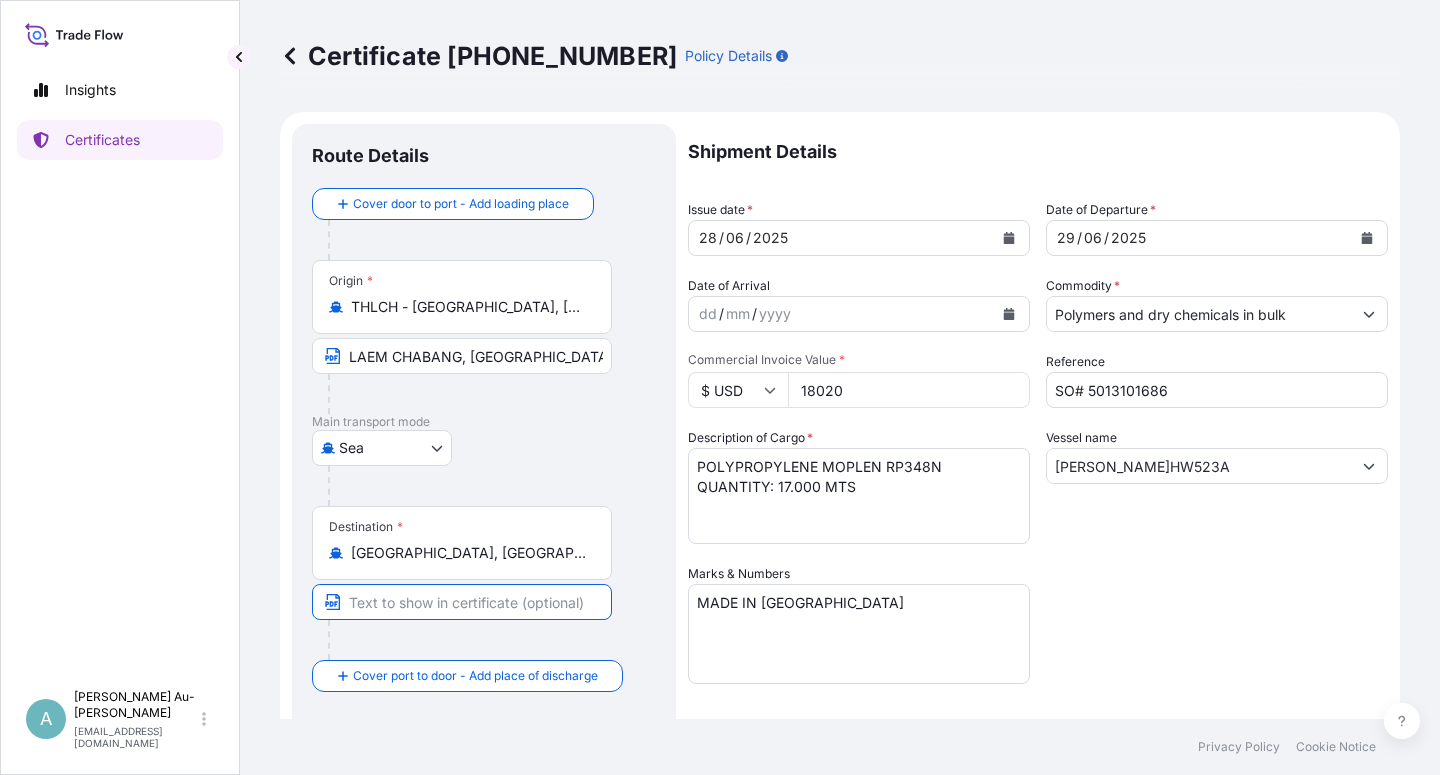 scroll, scrollTop: 0, scrollLeft: 0, axis: both 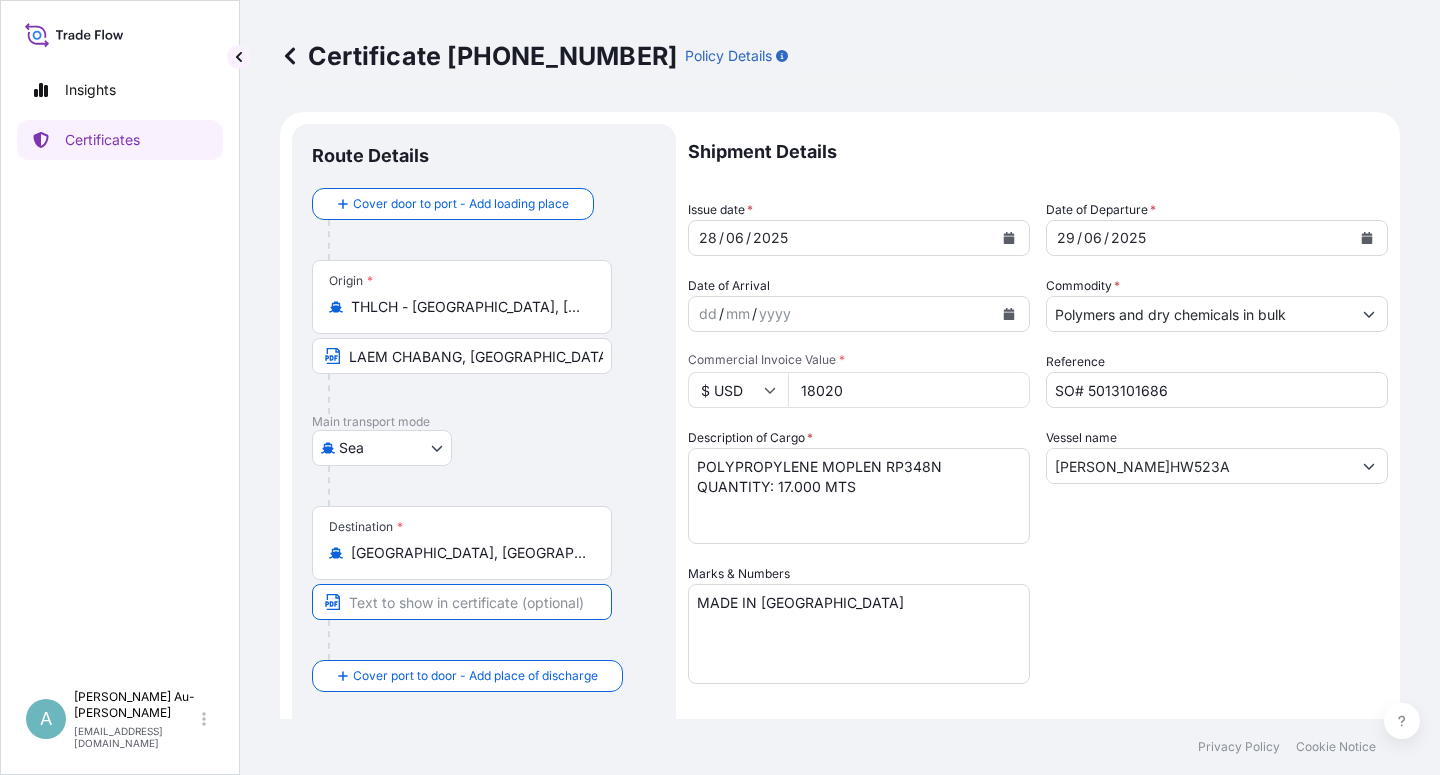 click at bounding box center [462, 602] 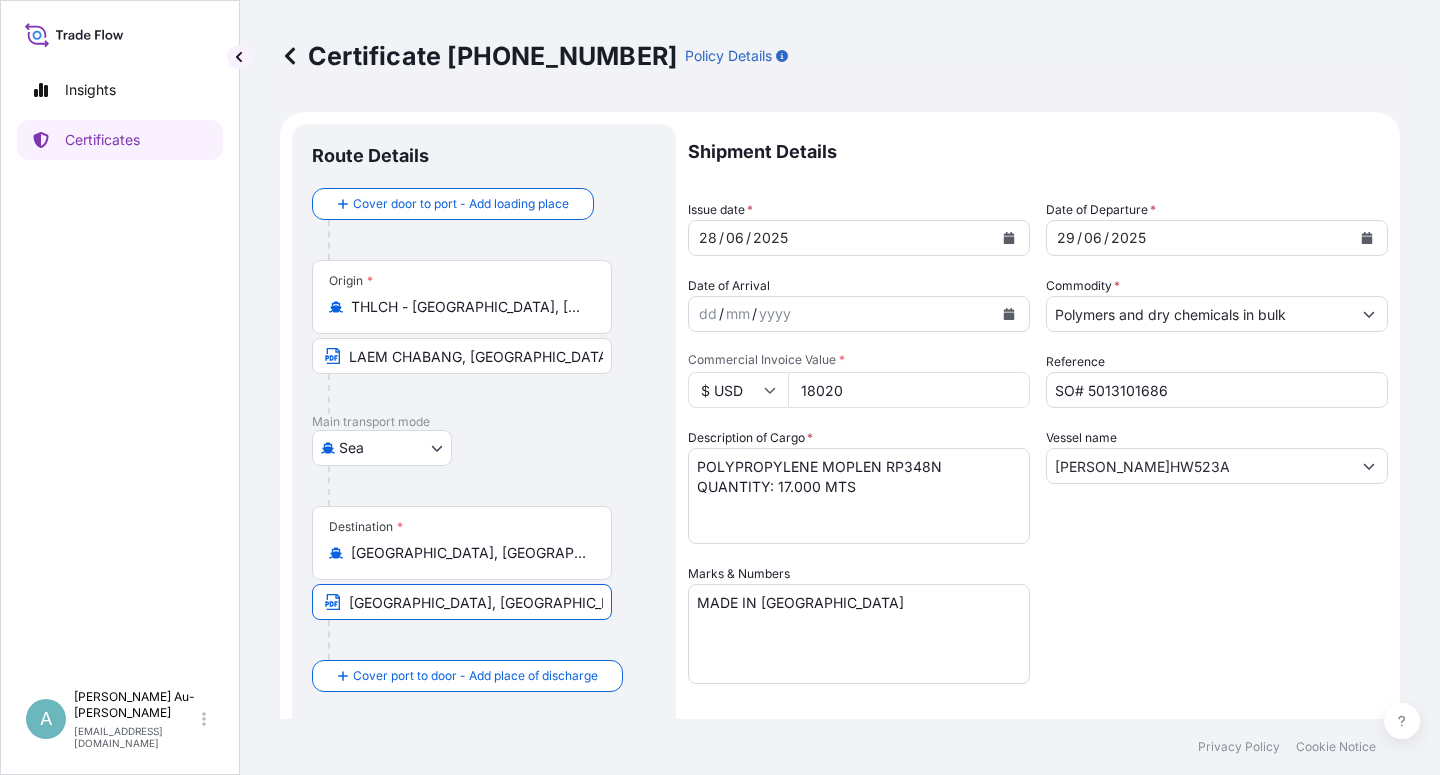 type on "[GEOGRAPHIC_DATA], [GEOGRAPHIC_DATA], [GEOGRAPHIC_DATA]" 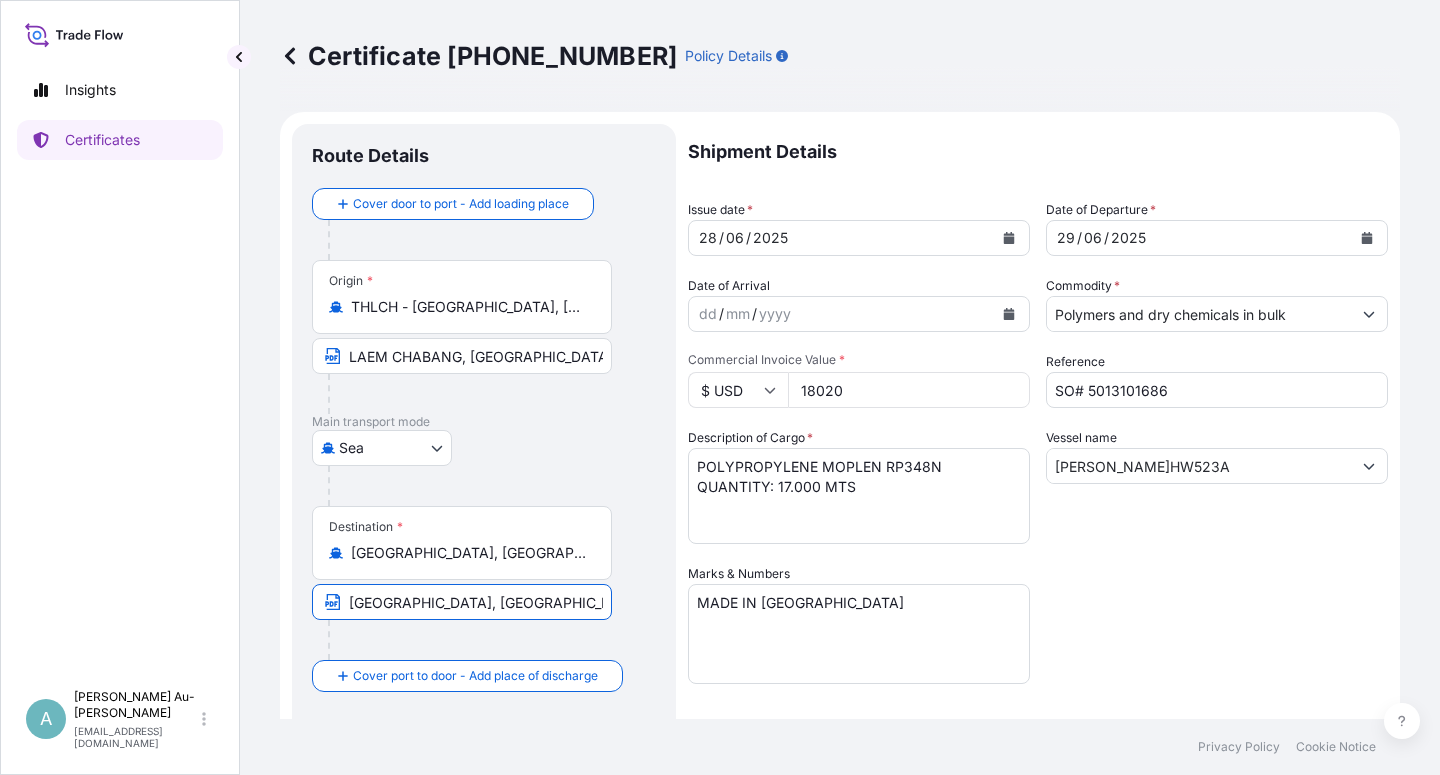 click 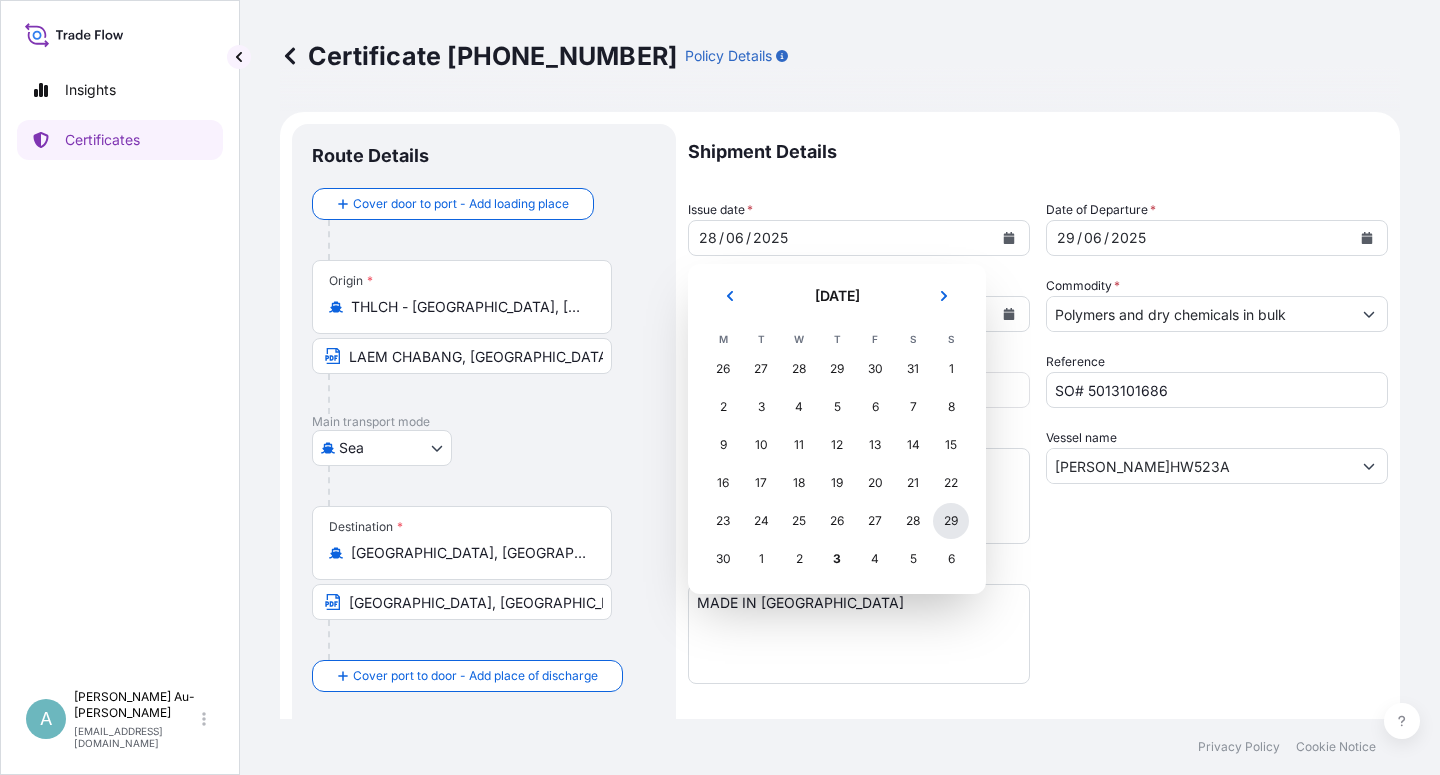 click on "29" at bounding box center [951, 521] 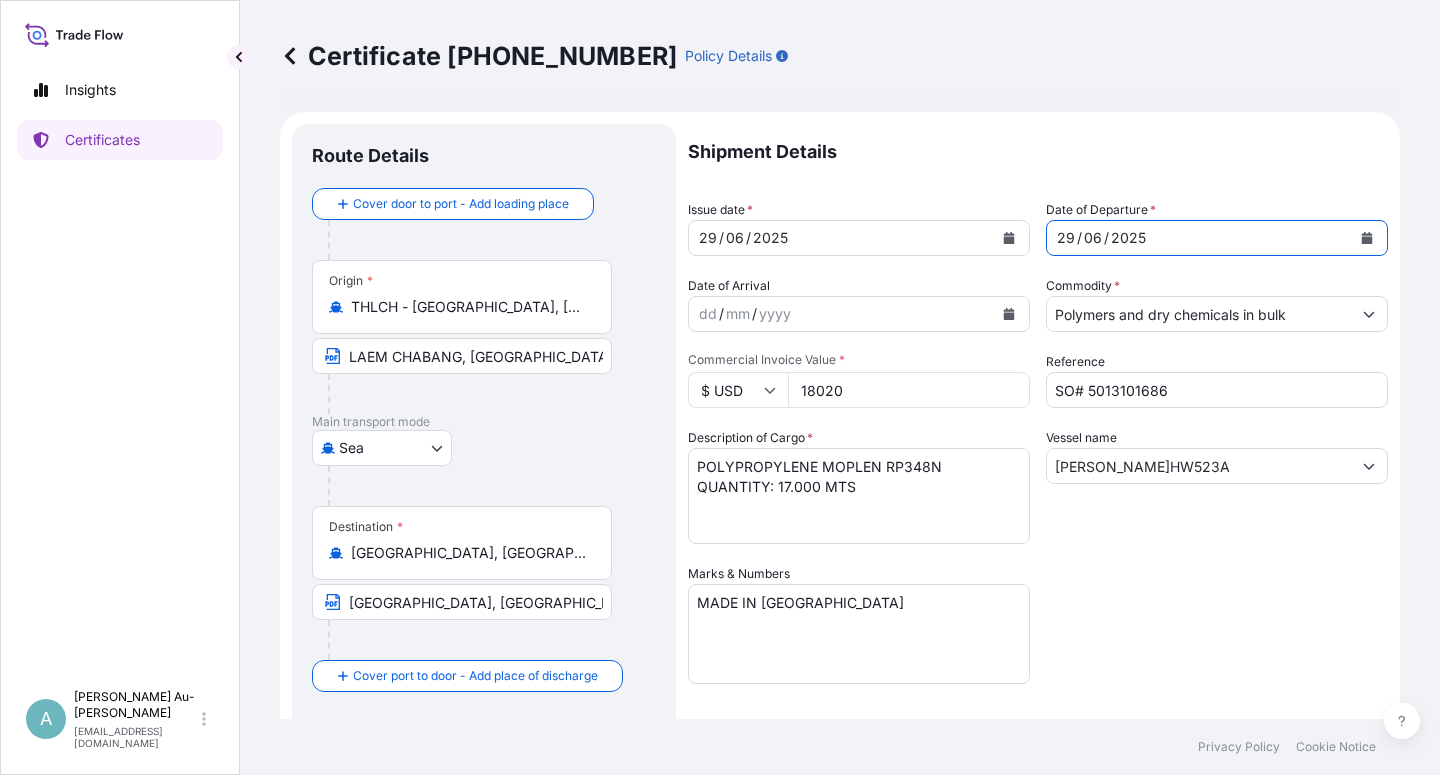 click at bounding box center (1367, 238) 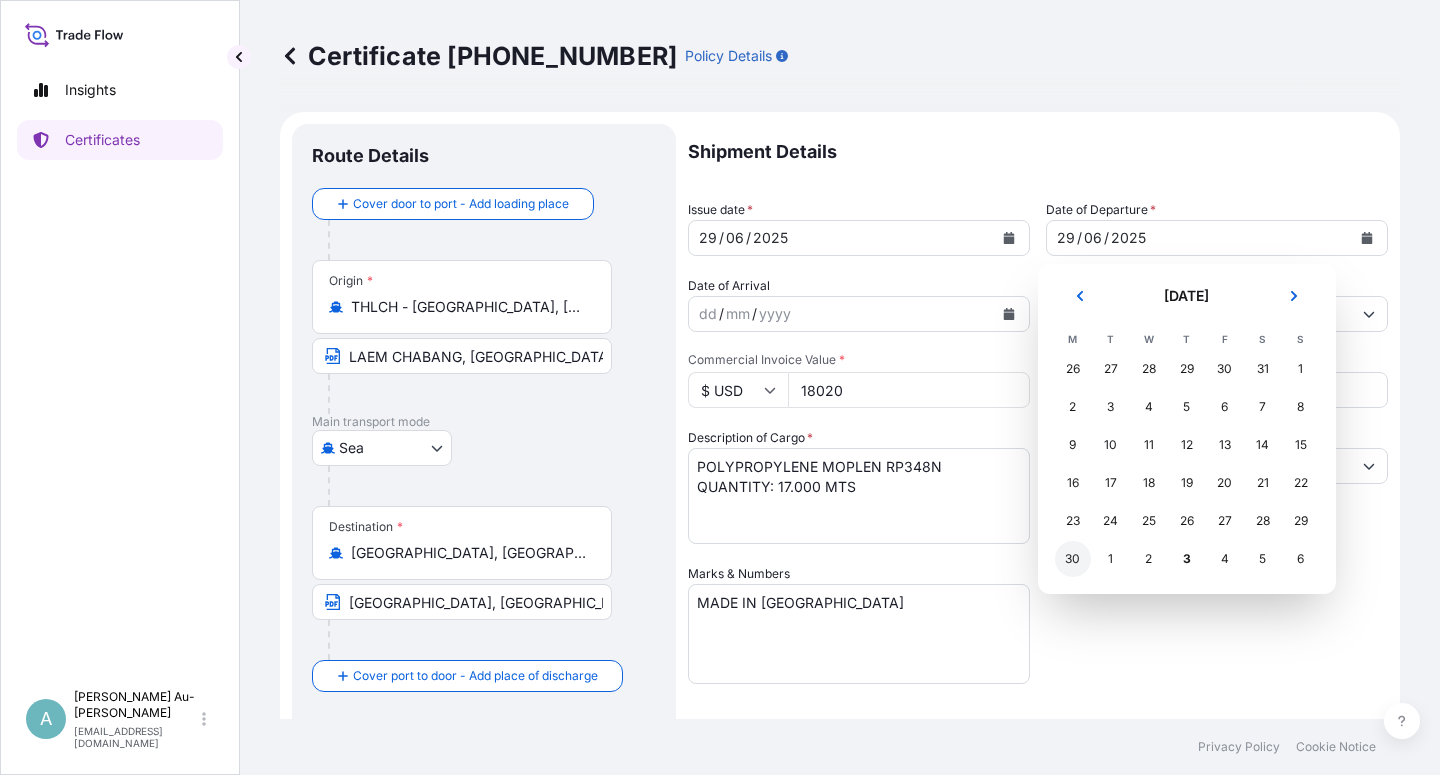 click on "30" at bounding box center [1073, 559] 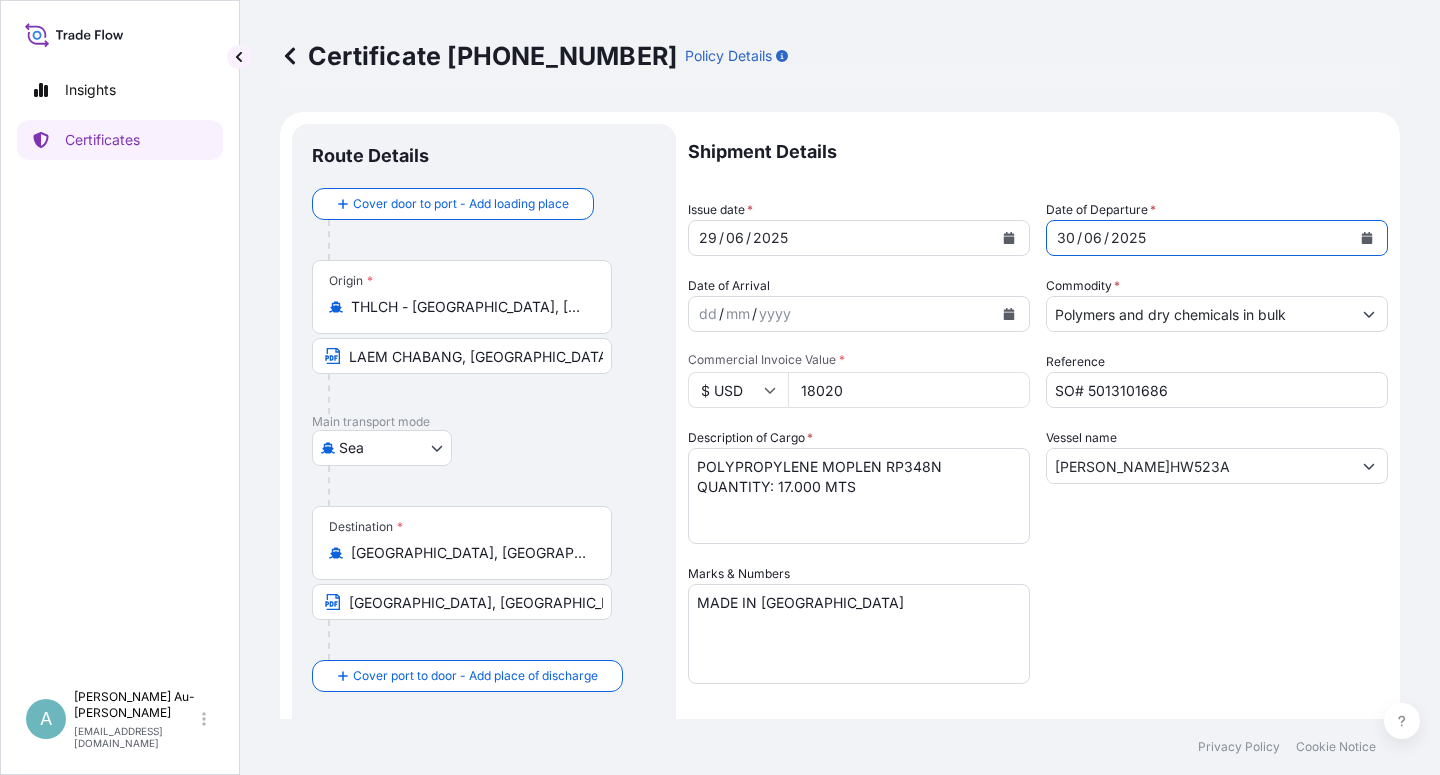 click on "Shipment Details Issue date * [DATE] Date of Departure * [DATE] Date of Arrival dd / mm / yyyy Commodity * Polymers and dry chemicals in bulk Packing Category Commercial Invoice Value    * $ USD 18020 Reference SO# 5013101686 Description of Cargo * POLYPROPYLENE MOPLEN RP348N
QUANTITY: 17.000 MTS Vessel name [PERSON_NAME]HW523A Marks & Numbers MADE IN [GEOGRAPHIC_DATA] Letter of Credit This shipment has a letter of credit Letter of credit * COVERING INSTITUTE CARGO CLAUSES A PLUS INSTITUTE WAR CLAUSE CARGO AND INSTITUTE STRIKE, RIOT AND CIVIL COMMOTIONS CLAUSE, PAYABLE IN [GEOGRAPHIC_DATA]
THE SETTLING INSURANCE AGENT IN [GEOGRAPHIC_DATA]:
PT Carsurin
Neo Soho Capital - 28th [PERSON_NAME]. Letjen S. [STREET_ADDRESS]
NUMBER OF ORIGINAL ISSUED: 01
Letter of credit may not exceed 12000 characters Assured Details Primary Assured * Basell Asia Pacific Limited Basell Asia Pacific Limited Named Assured Named Assured Address" at bounding box center (1038, 638) 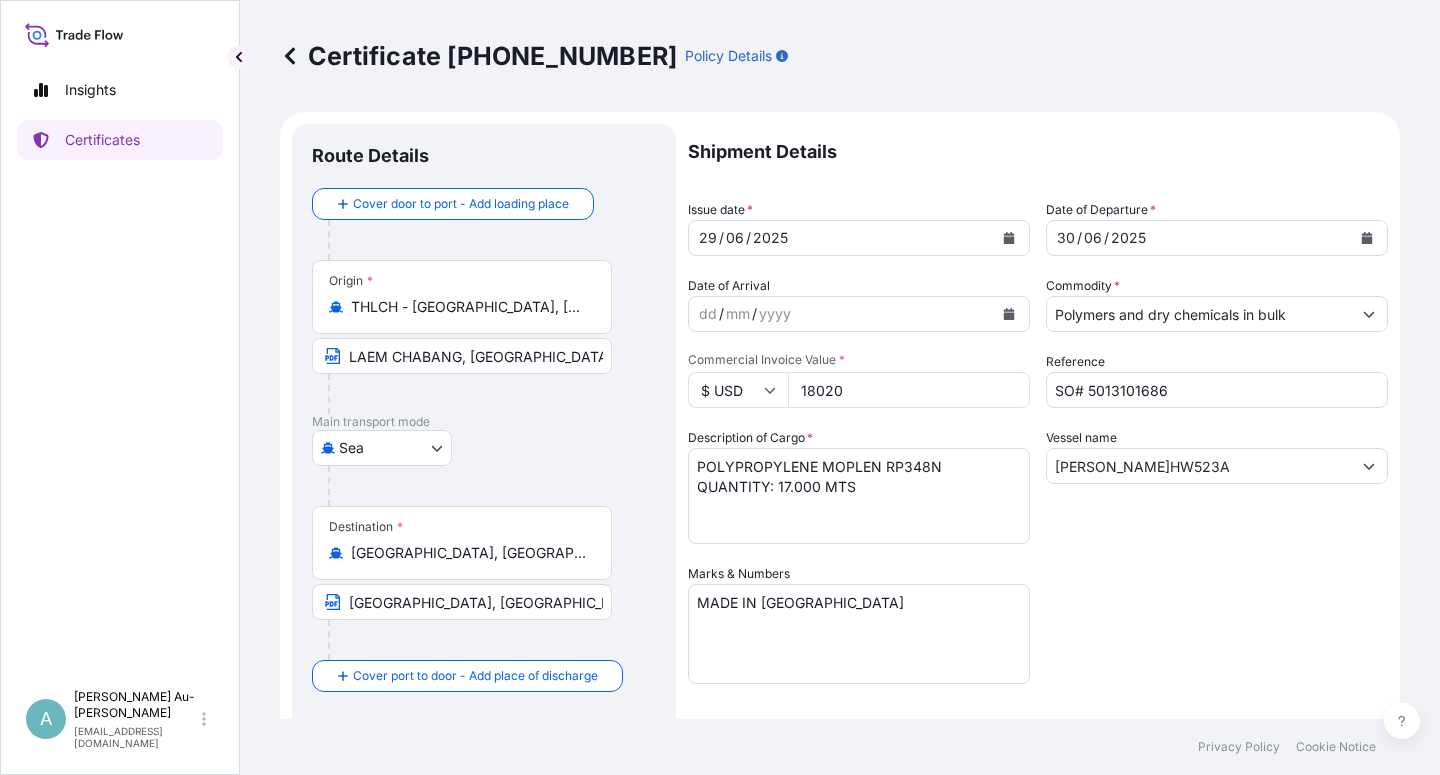 scroll, scrollTop: 490, scrollLeft: 0, axis: vertical 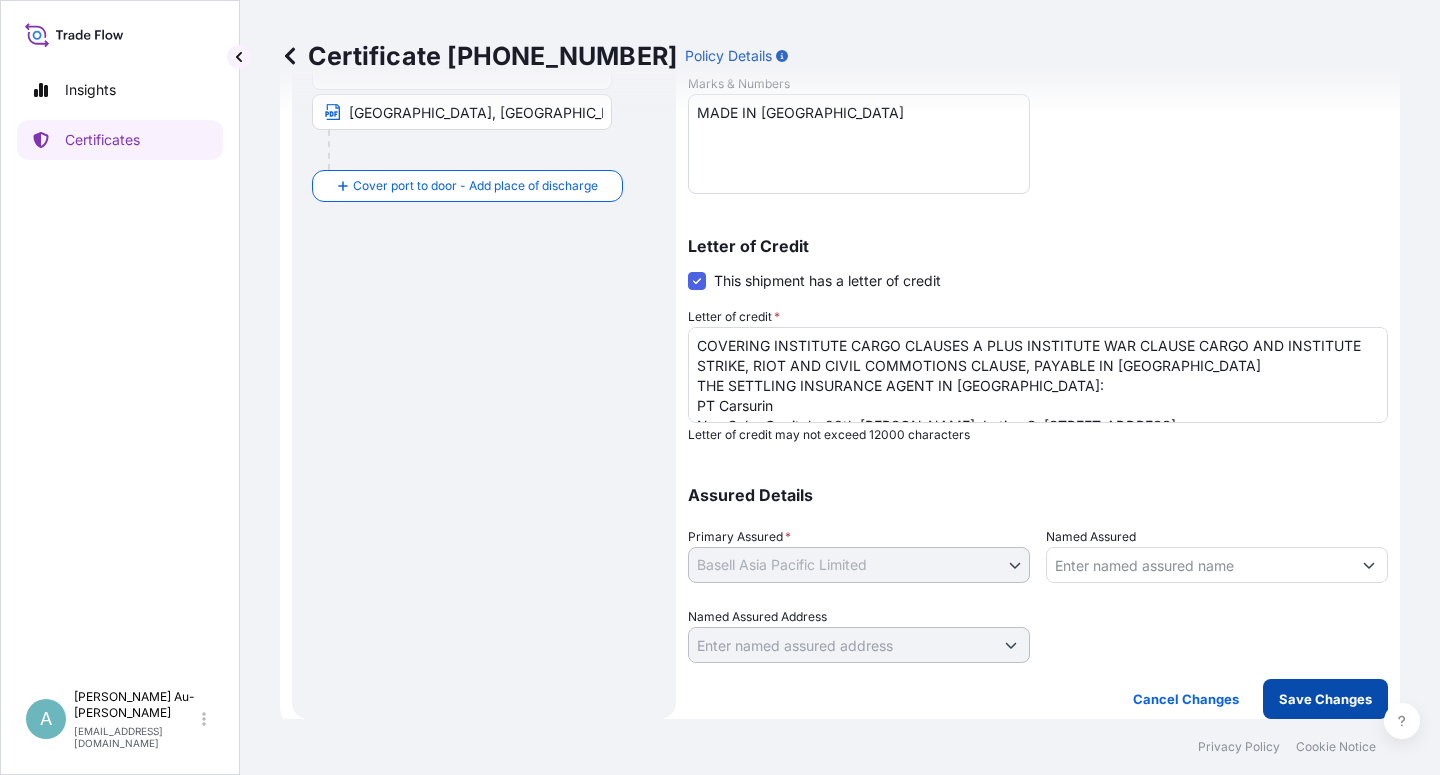 click on "Save Changes" at bounding box center [1325, 699] 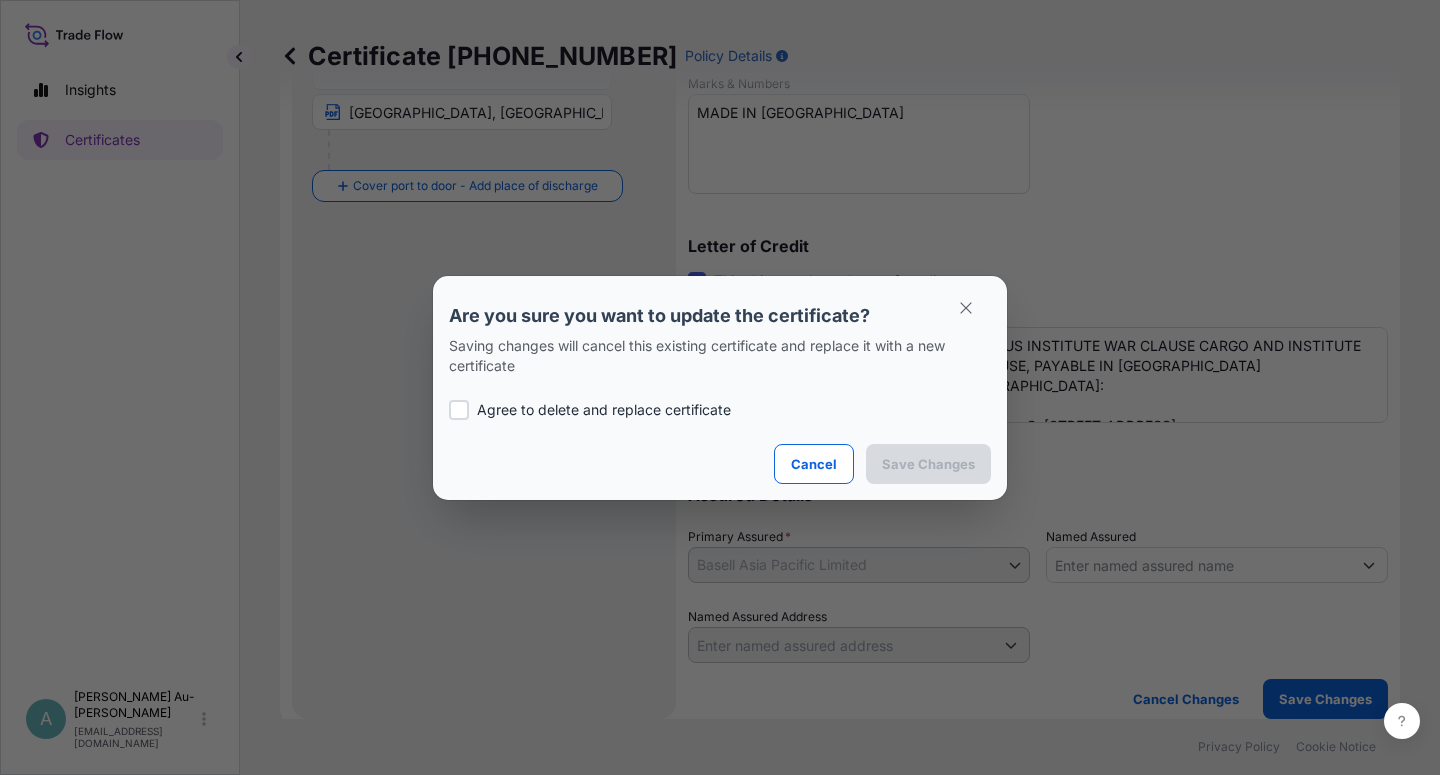 click on "Agree to delete and replace certificate" at bounding box center [604, 410] 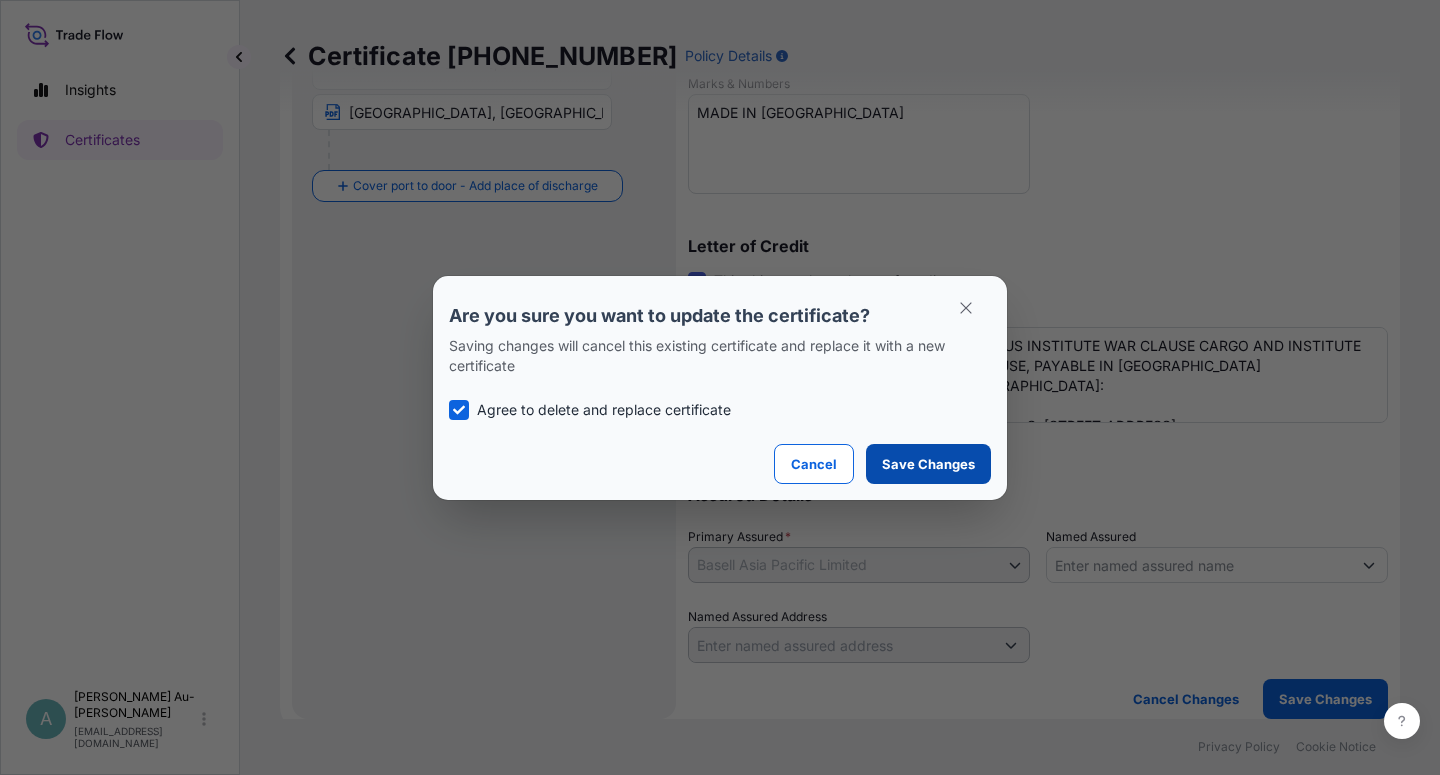 click on "Save Changes" at bounding box center [928, 464] 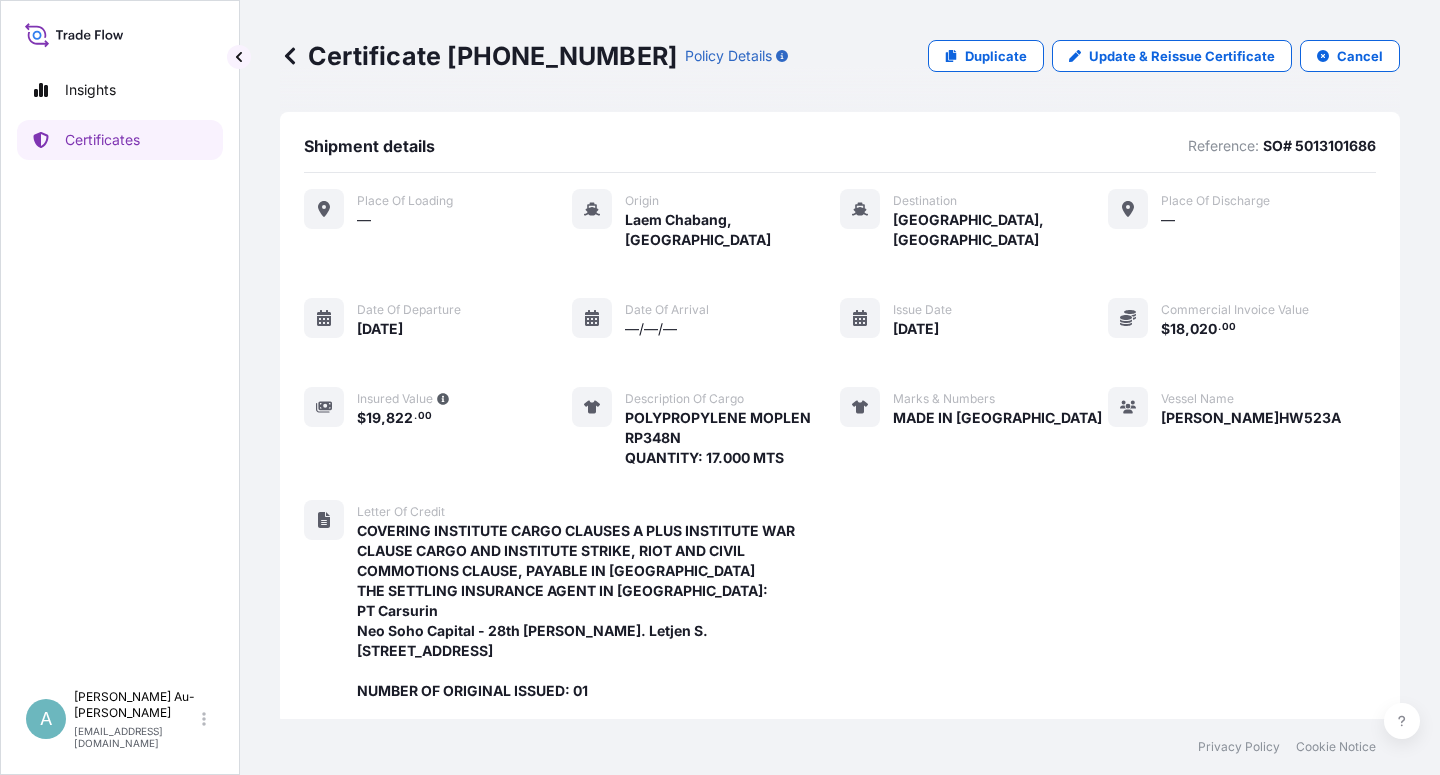 scroll, scrollTop: 594, scrollLeft: 0, axis: vertical 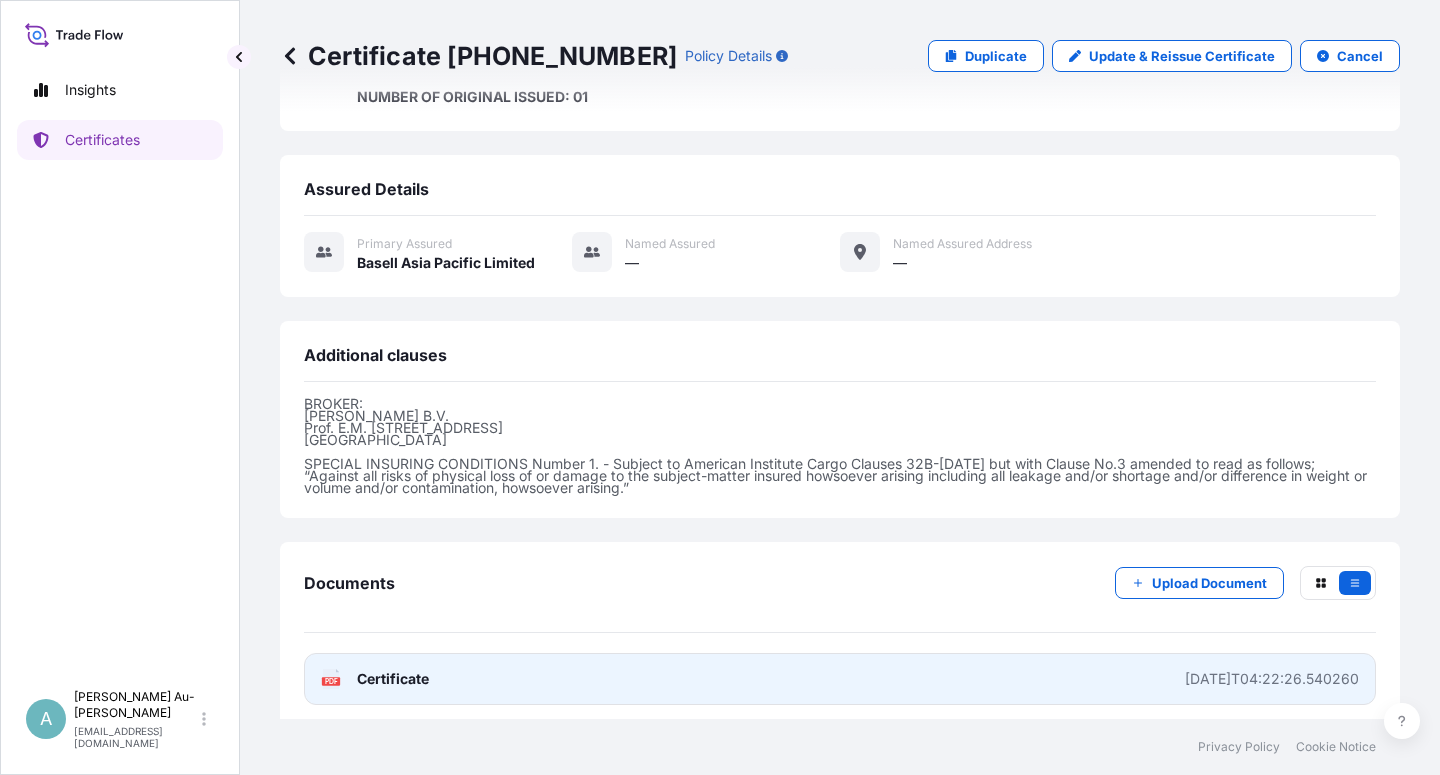 click on "Certificate" at bounding box center (393, 679) 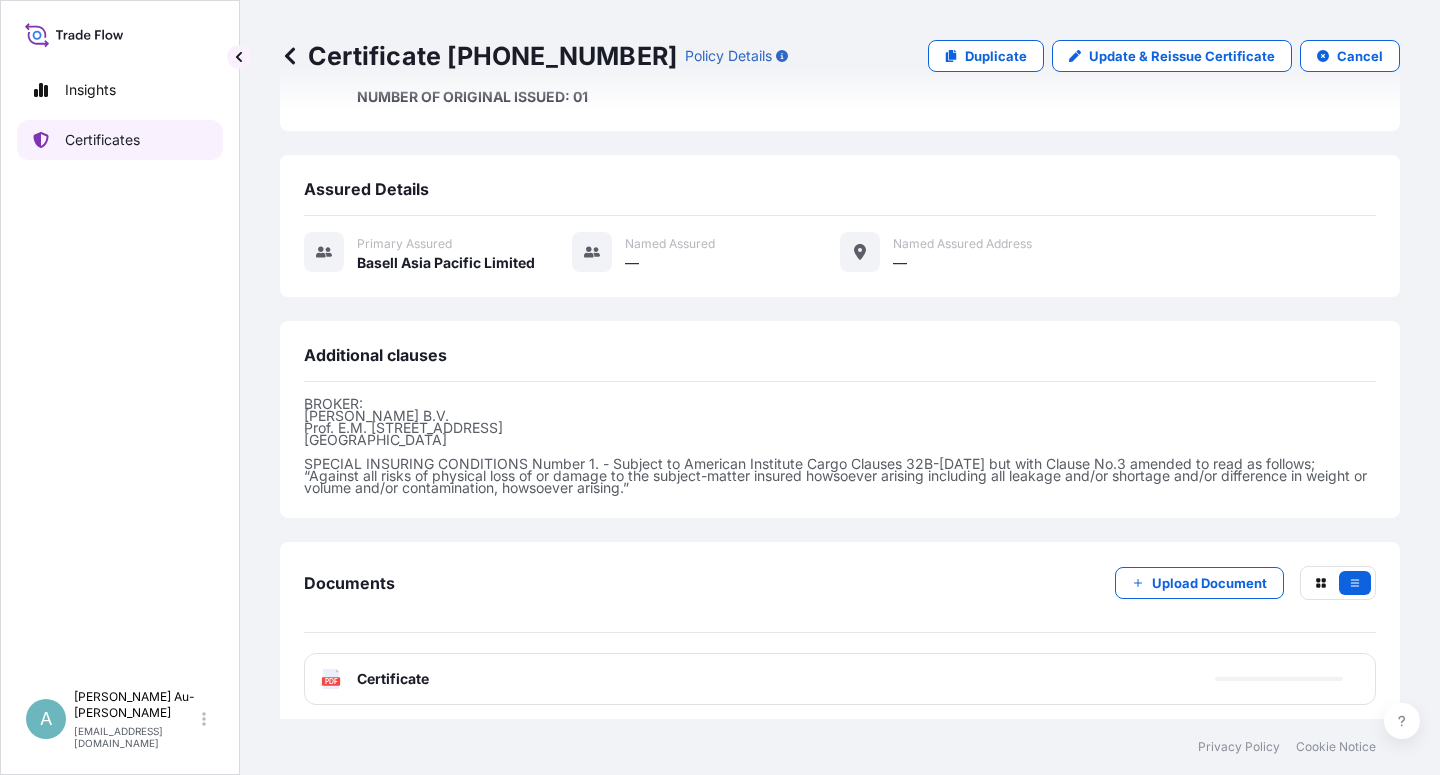 click on "Certificates" at bounding box center [120, 140] 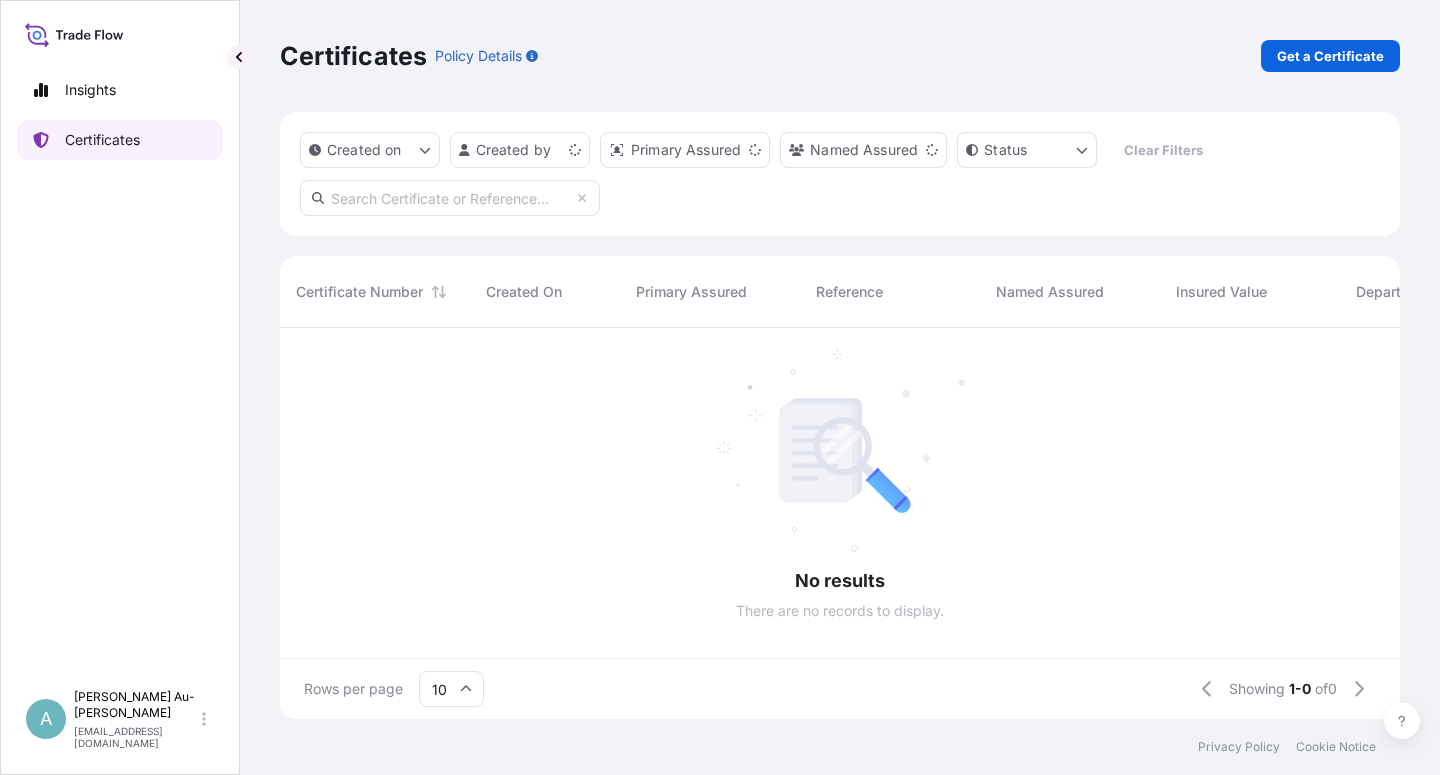 scroll, scrollTop: 0, scrollLeft: 0, axis: both 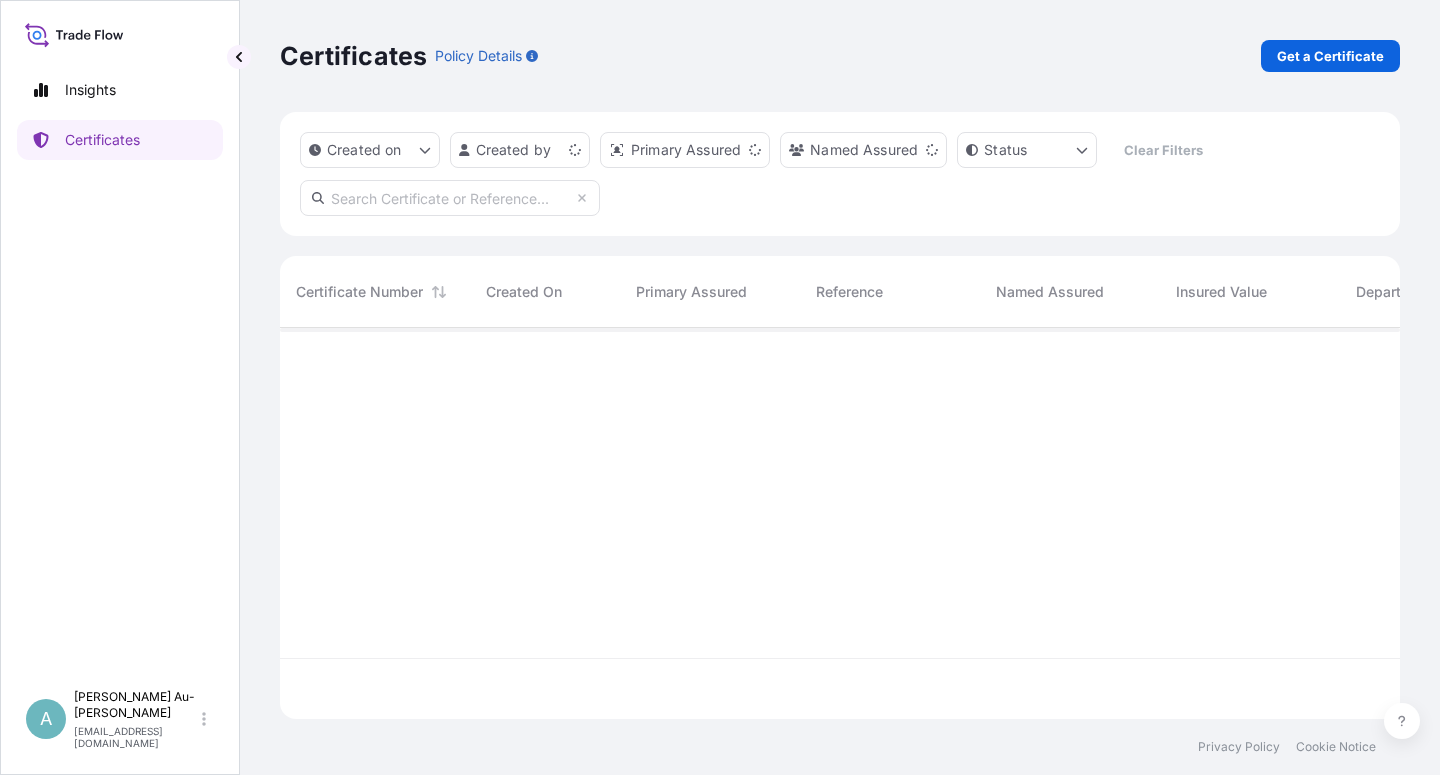 click at bounding box center [450, 198] 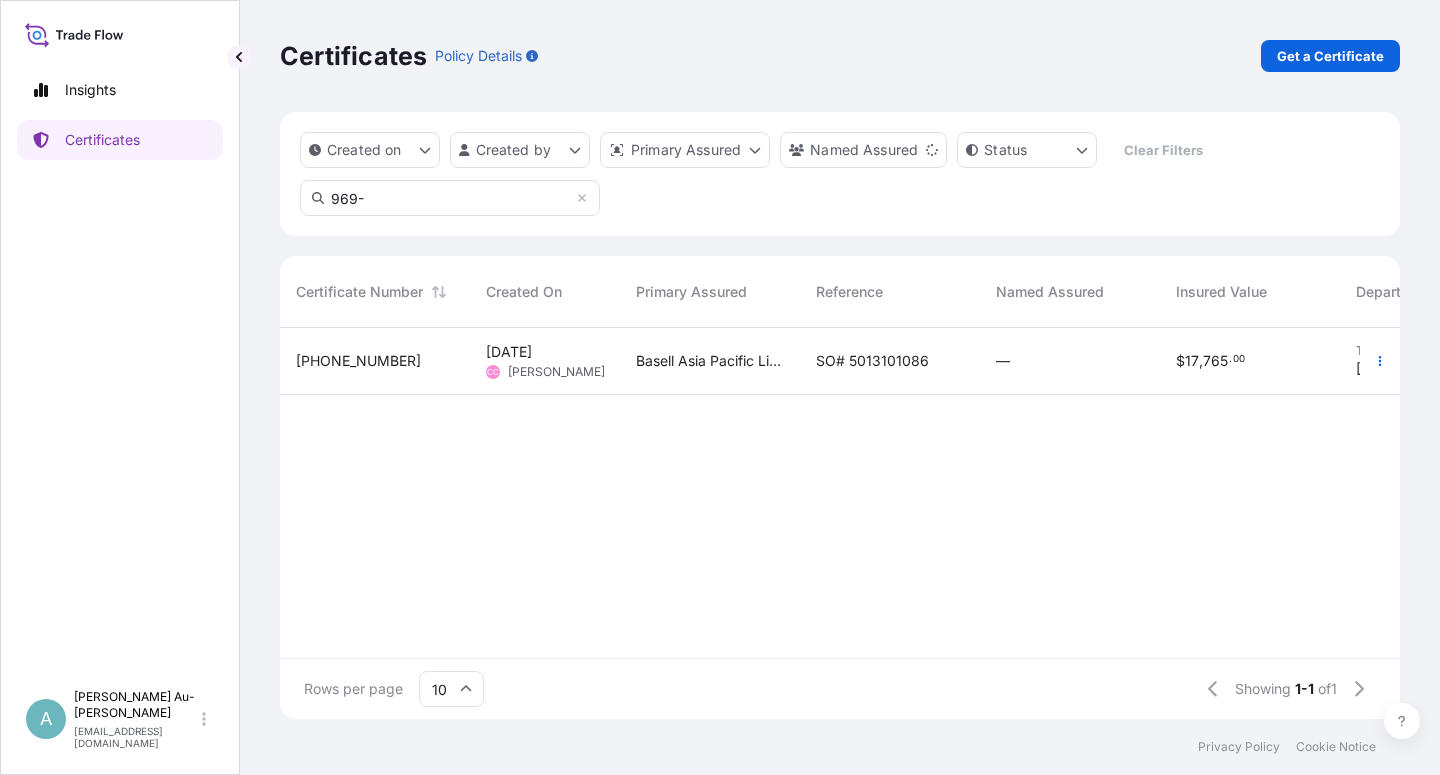 type on "969-" 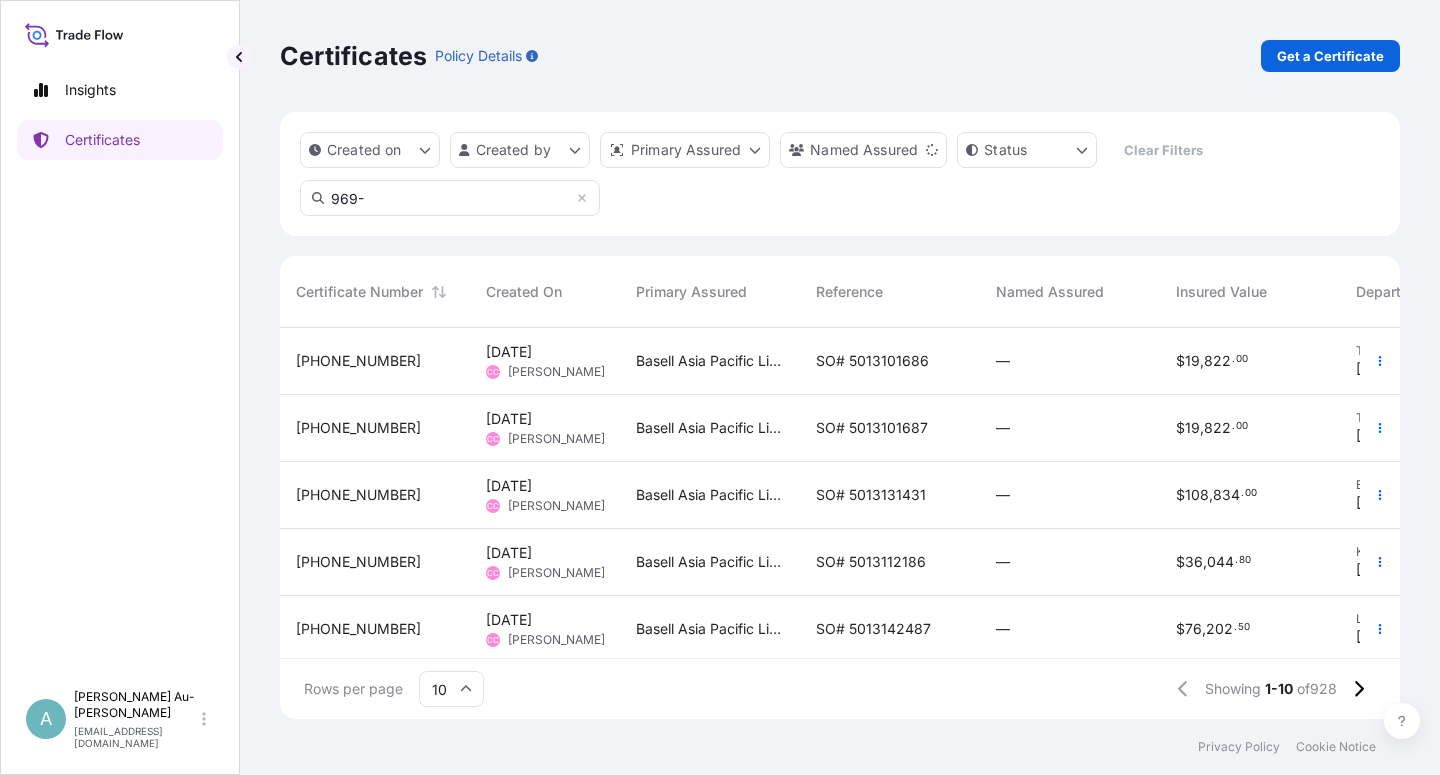 click on "SO# 5013101686" at bounding box center (872, 361) 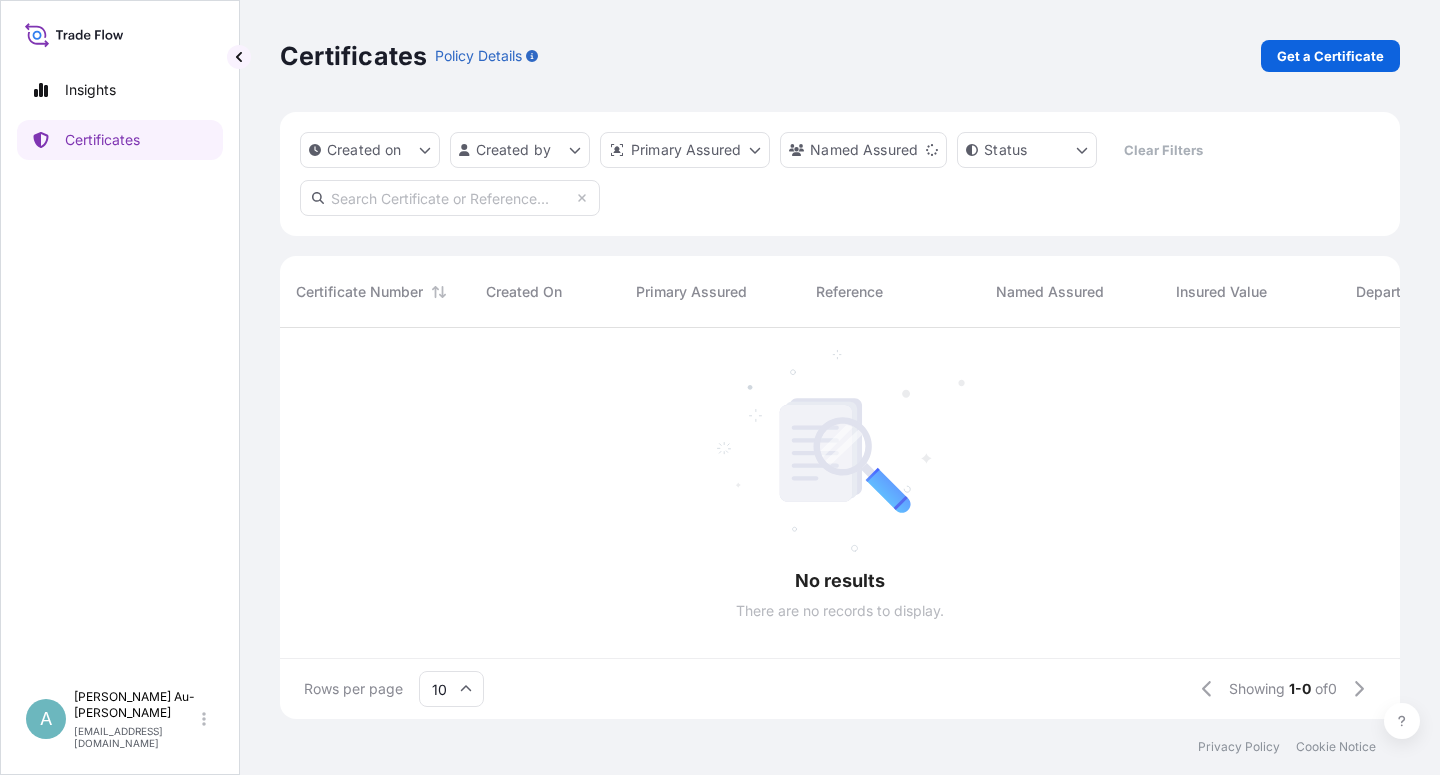 scroll, scrollTop: 18, scrollLeft: 18, axis: both 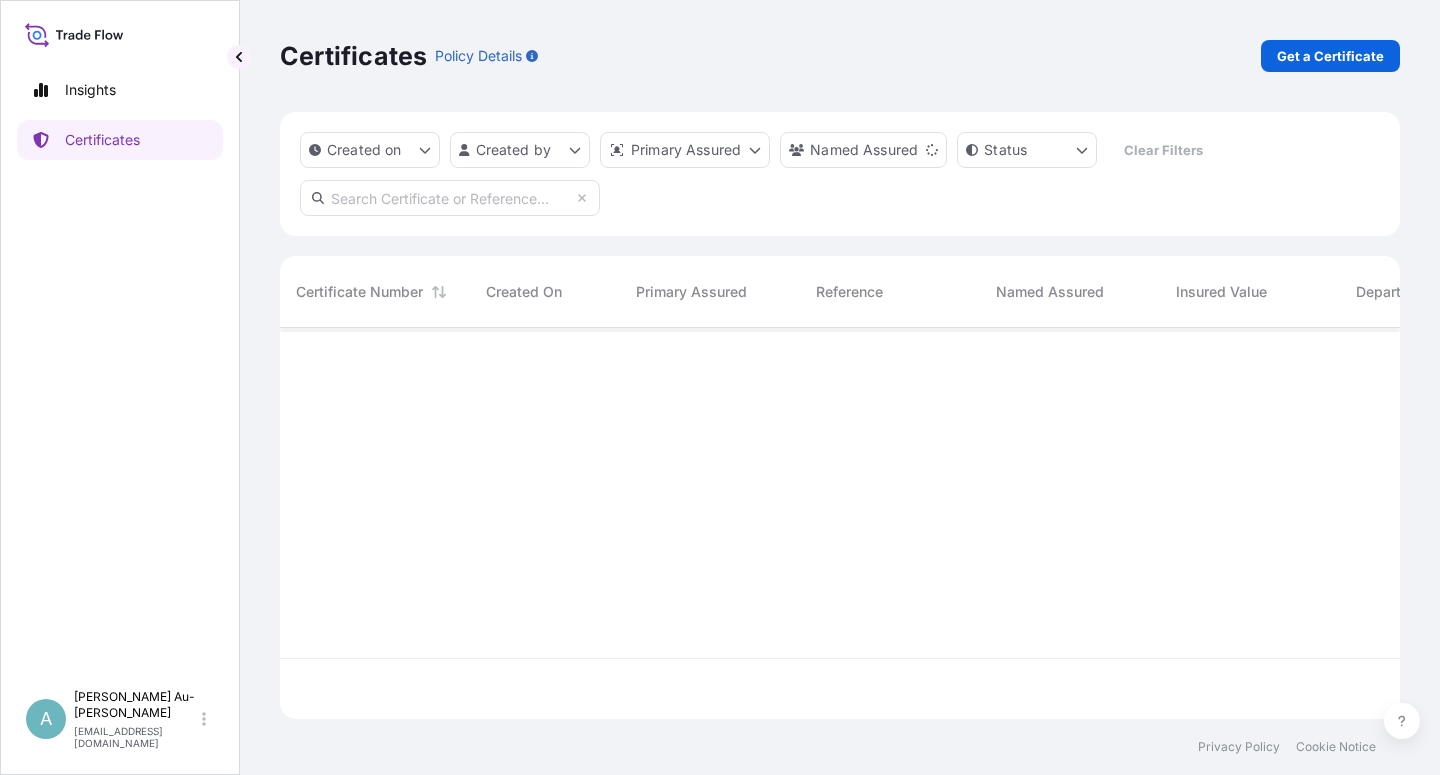 click at bounding box center (450, 198) 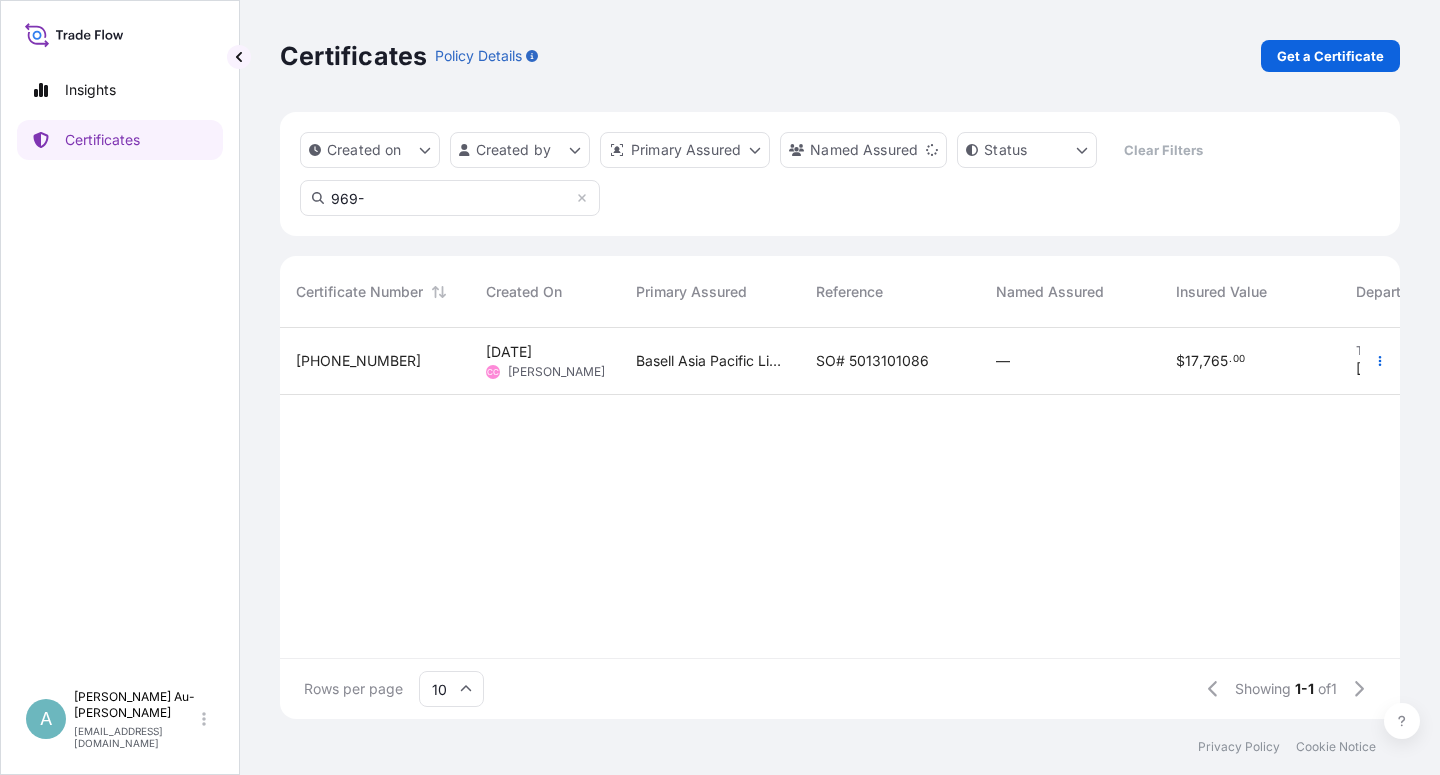 type on "969-" 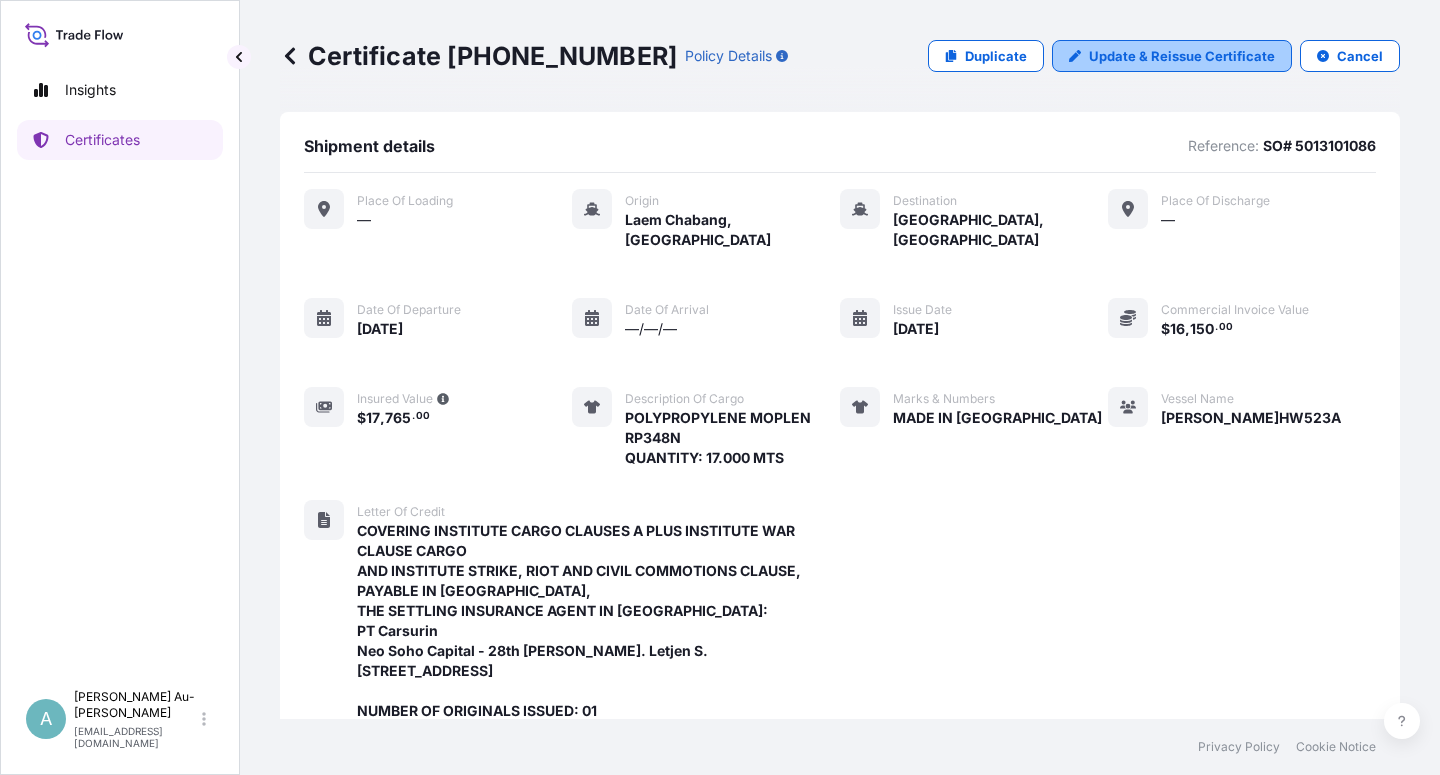 click on "Update & Reissue Certificate" at bounding box center (1182, 56) 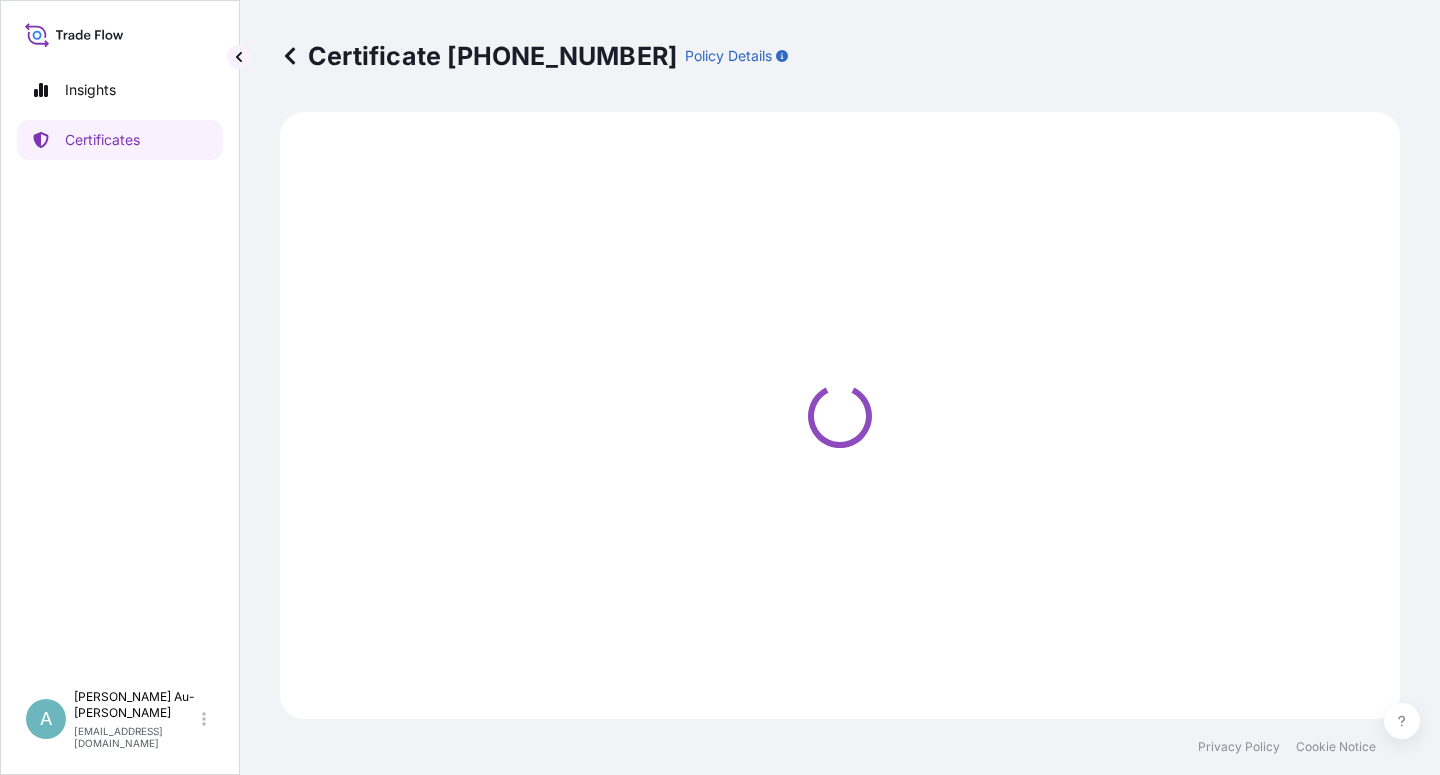 select on "Sea" 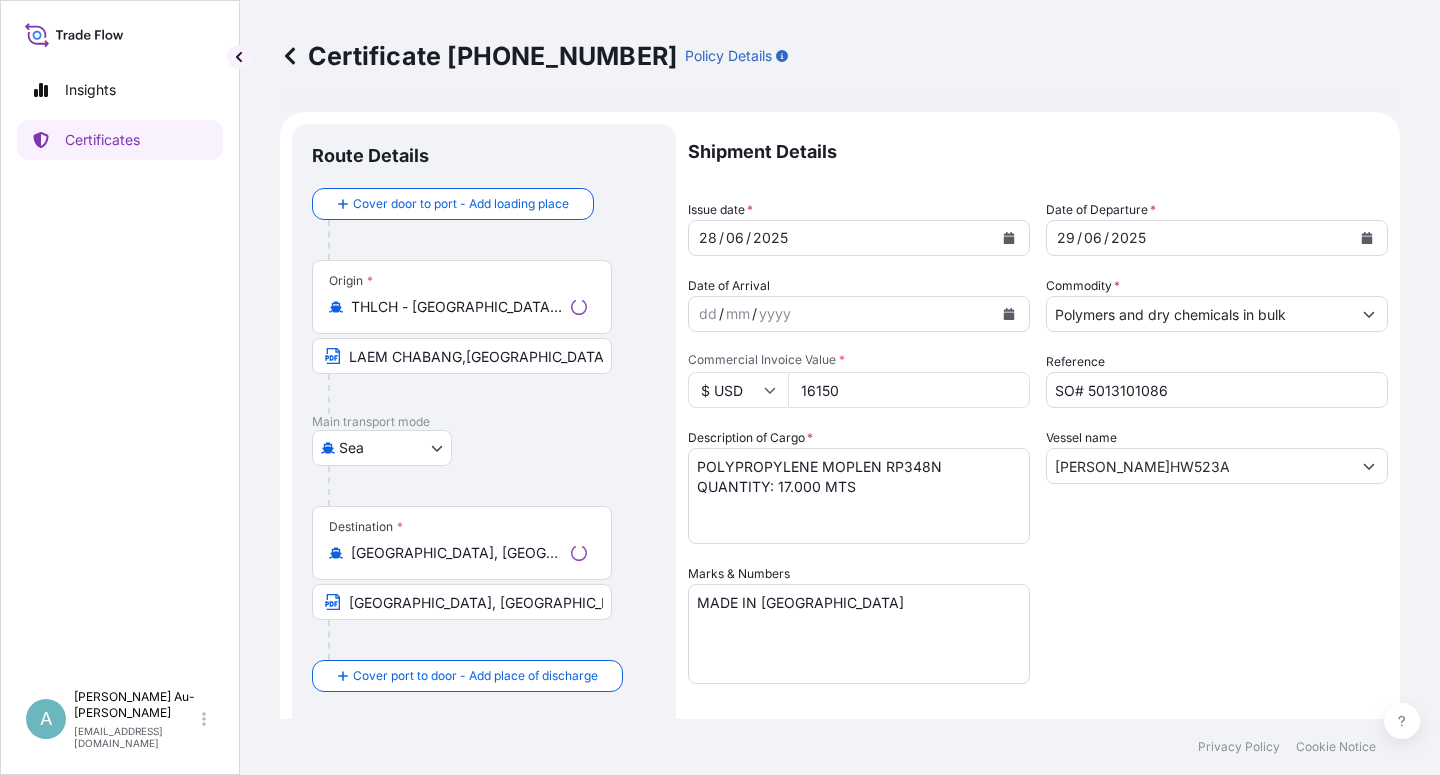 select on "32034" 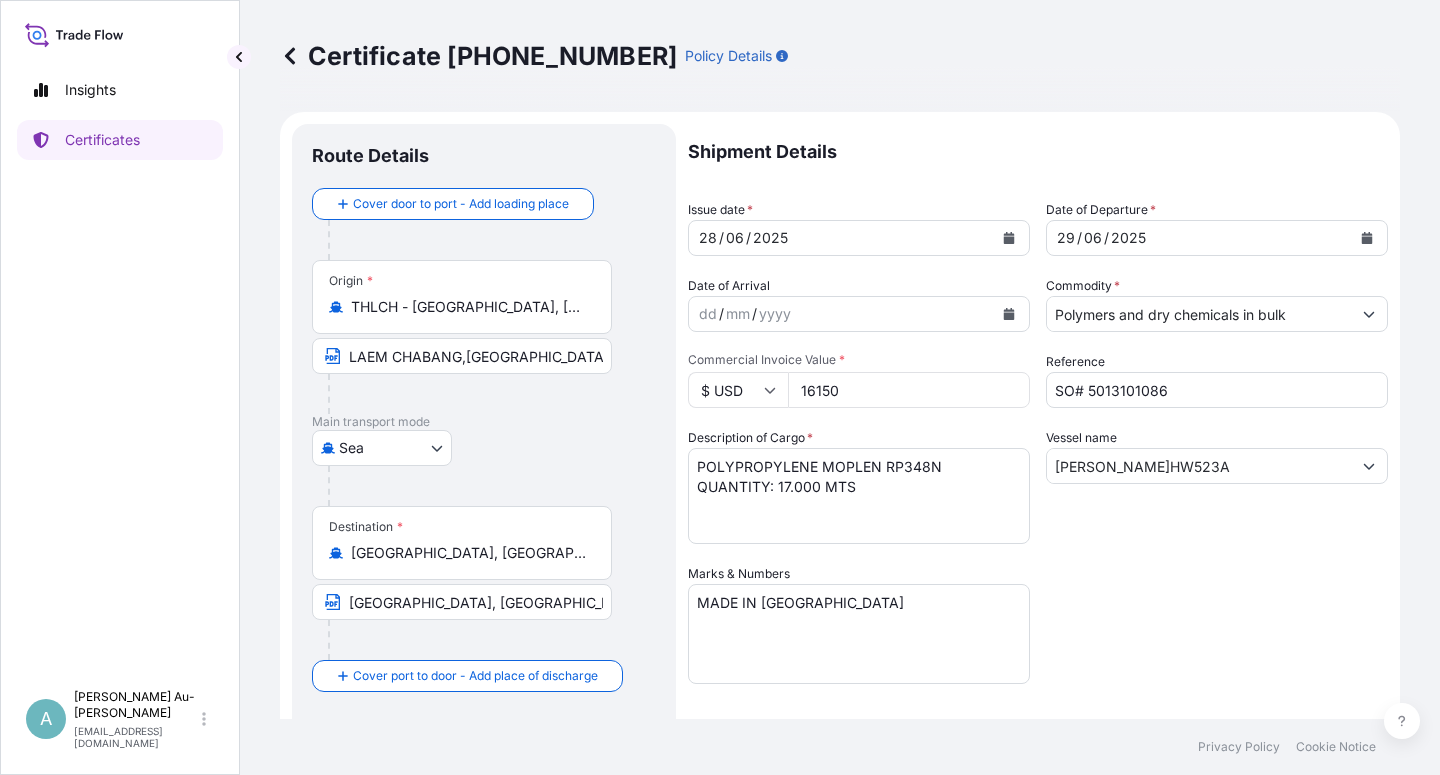 click 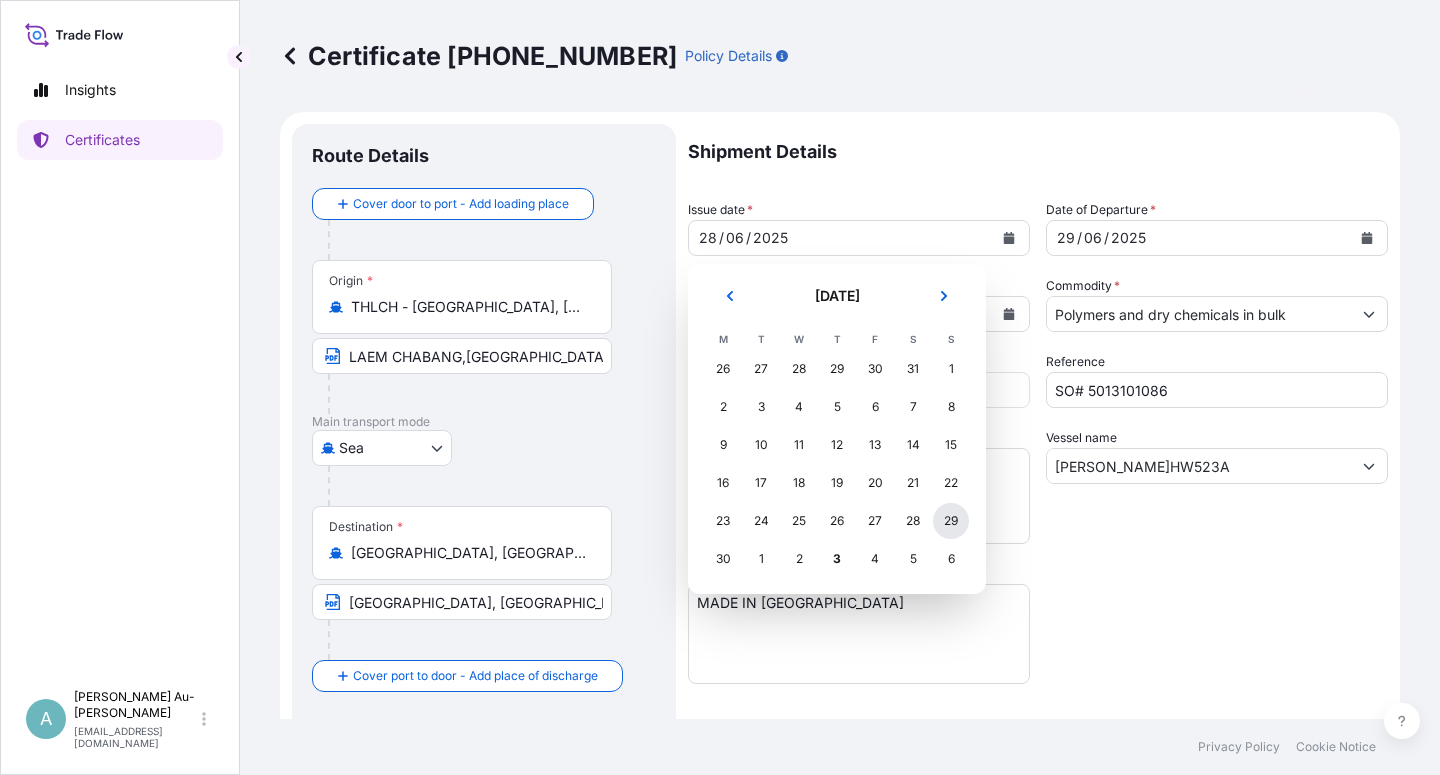 click on "29" at bounding box center [951, 521] 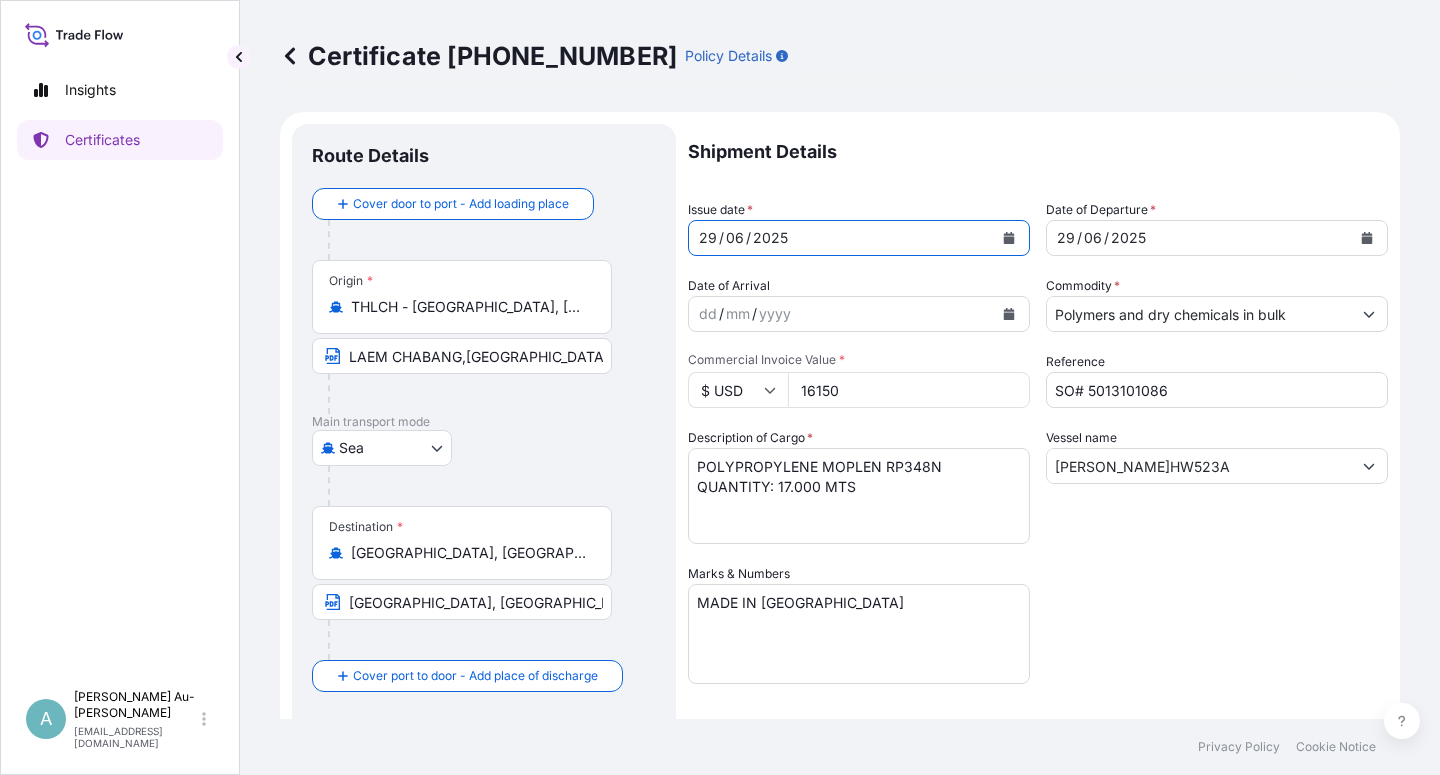 click 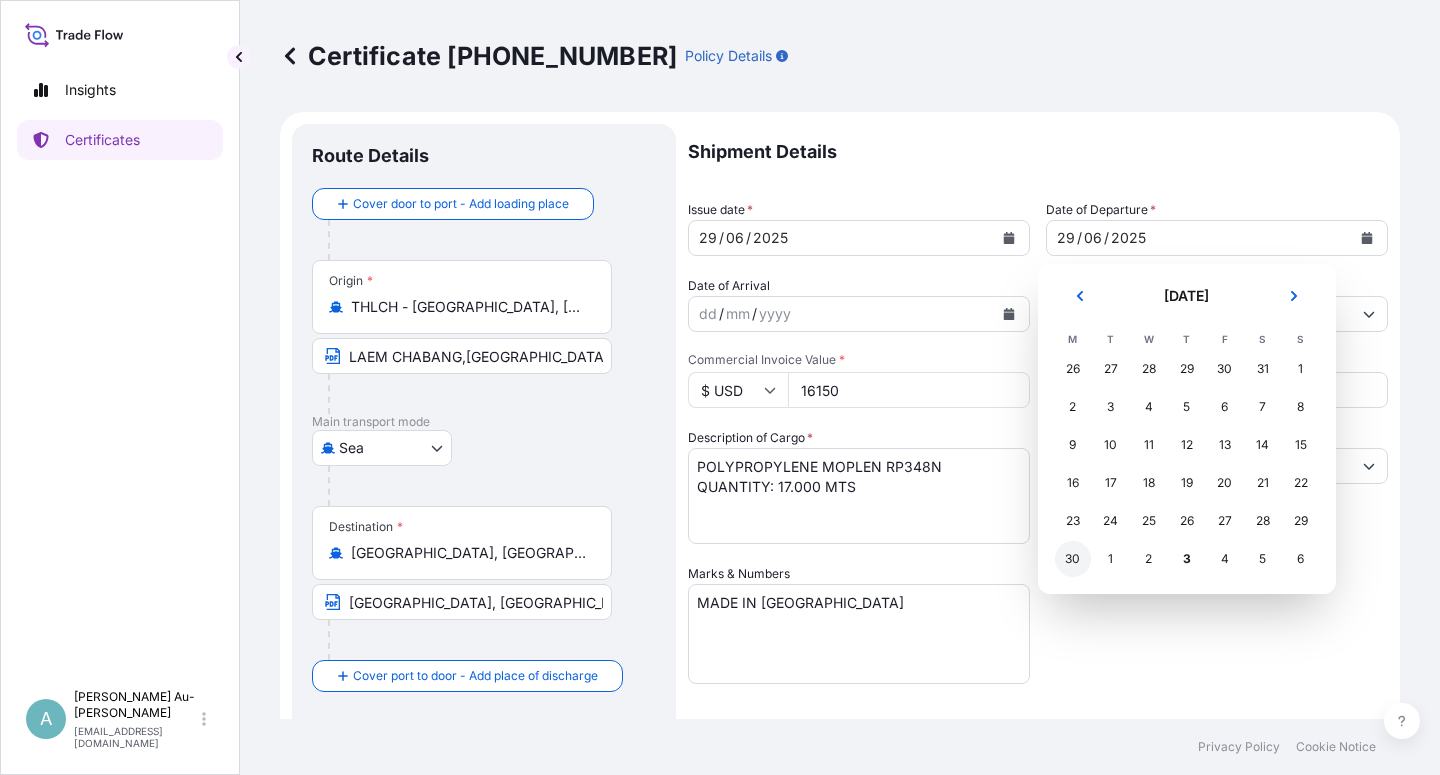 click on "30" at bounding box center [1073, 559] 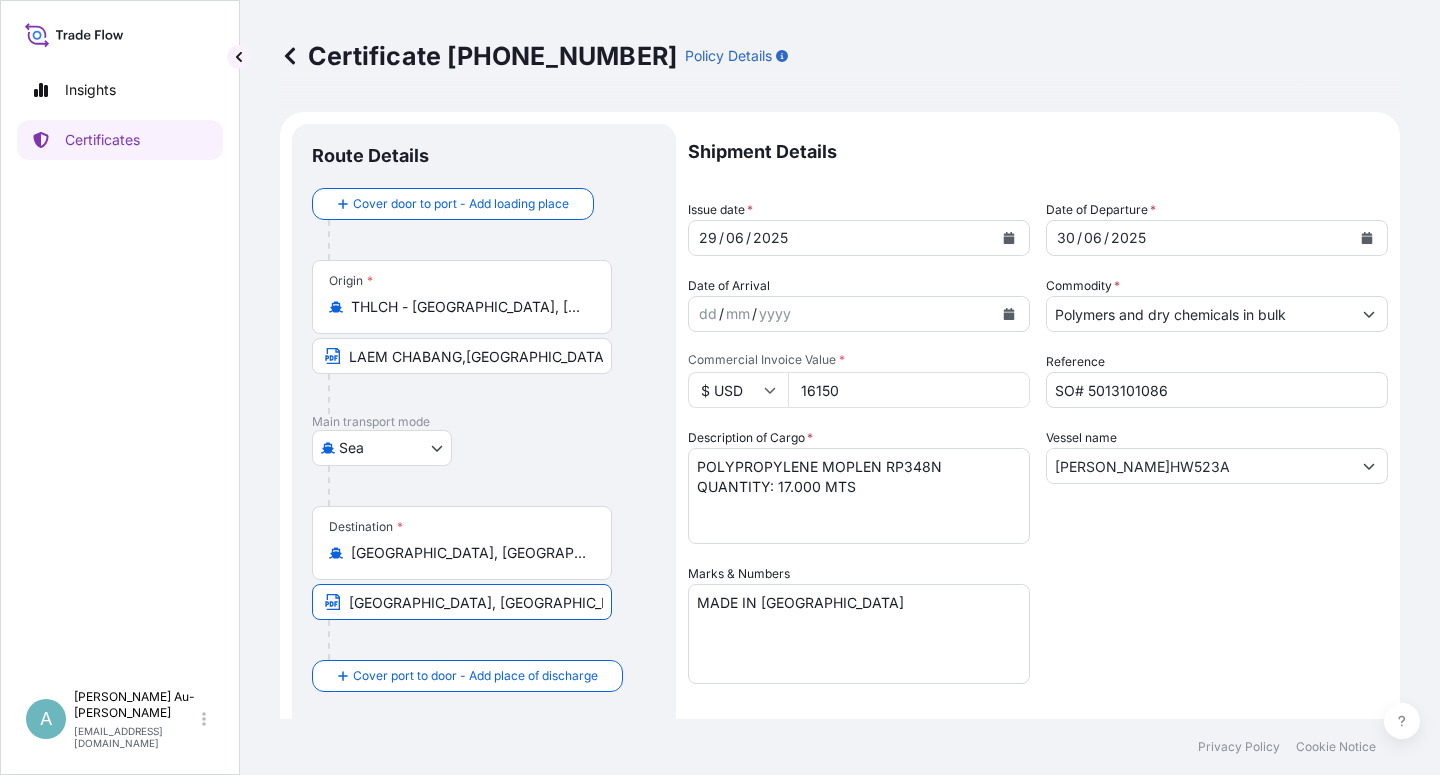 click on "[GEOGRAPHIC_DATA], [GEOGRAPHIC_DATA], [GEOGRAPHIC_DATA]" at bounding box center [462, 602] 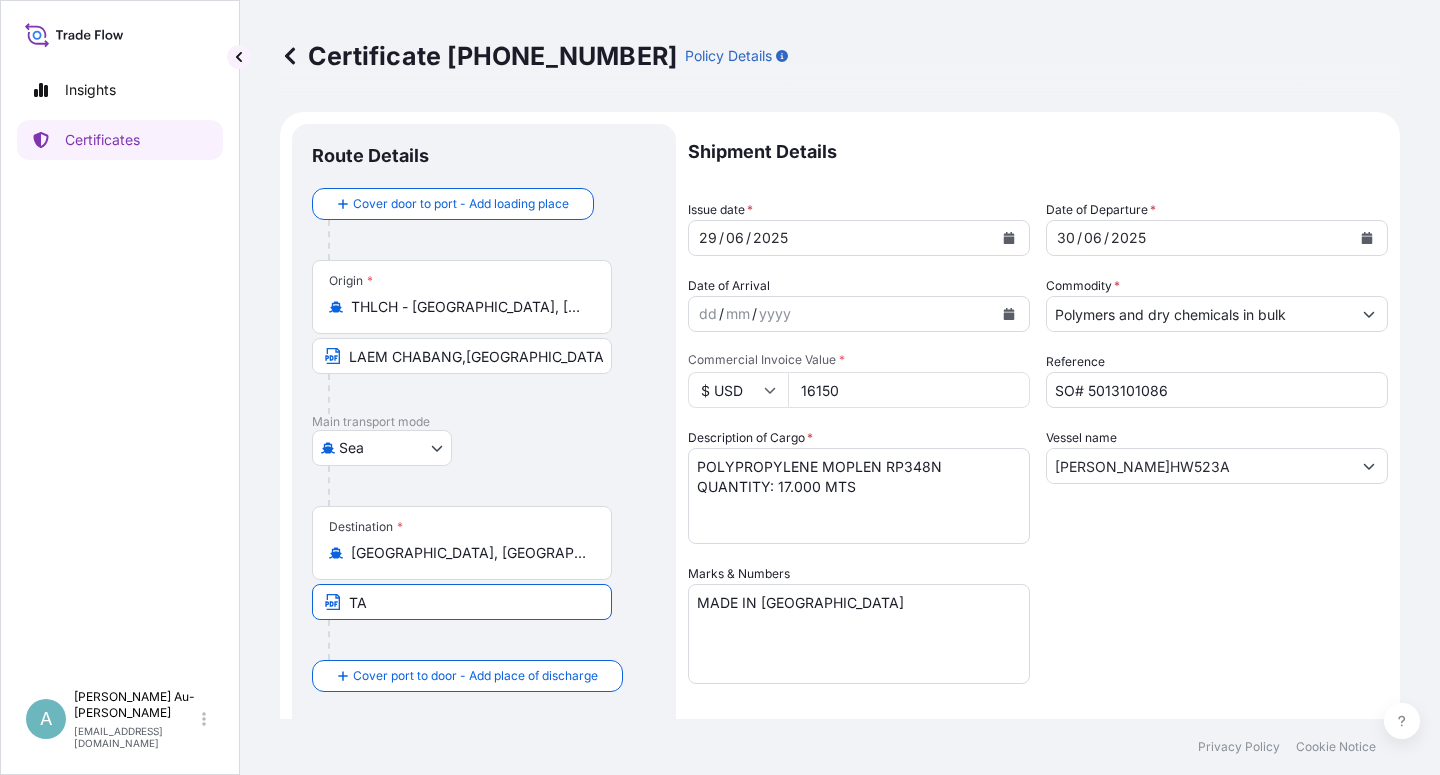 type on "T" 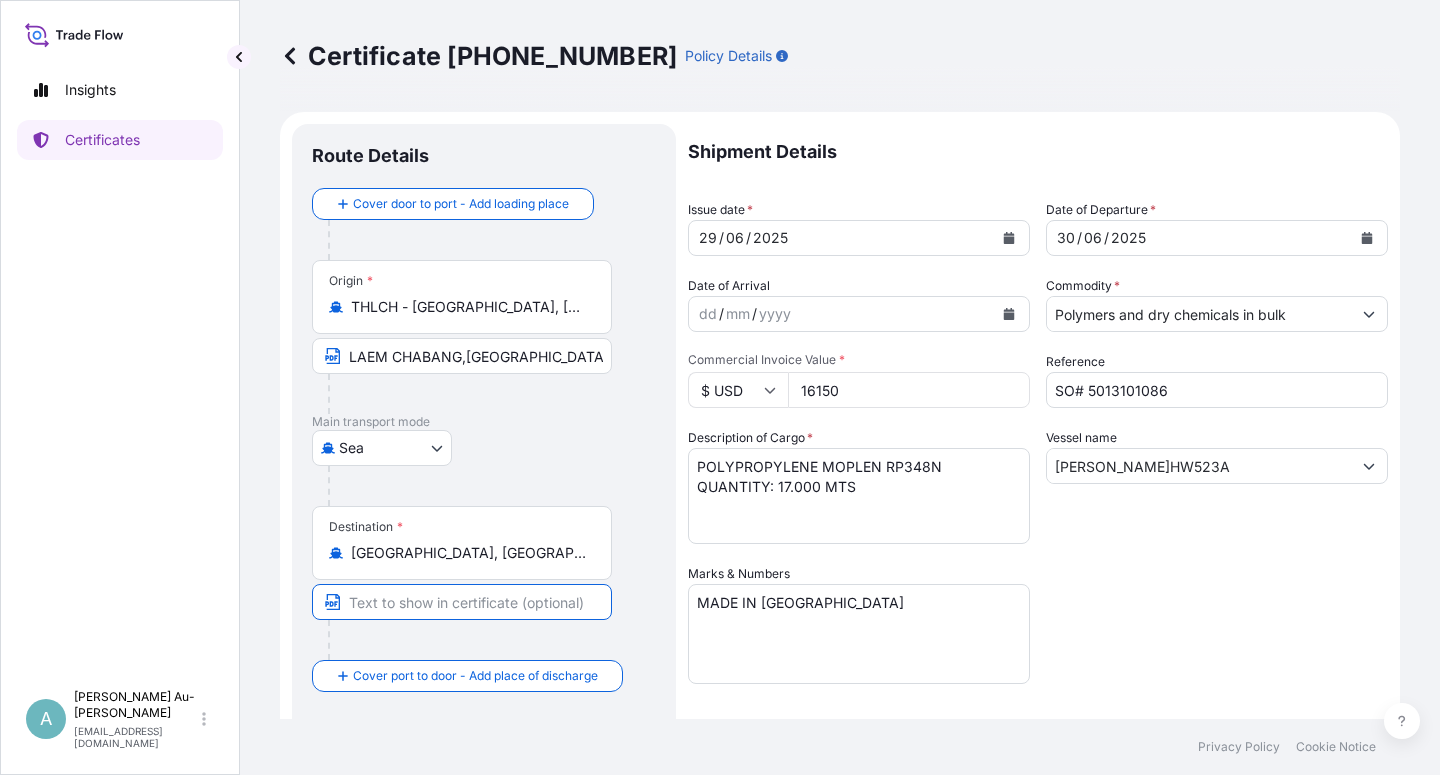 click at bounding box center [462, 602] 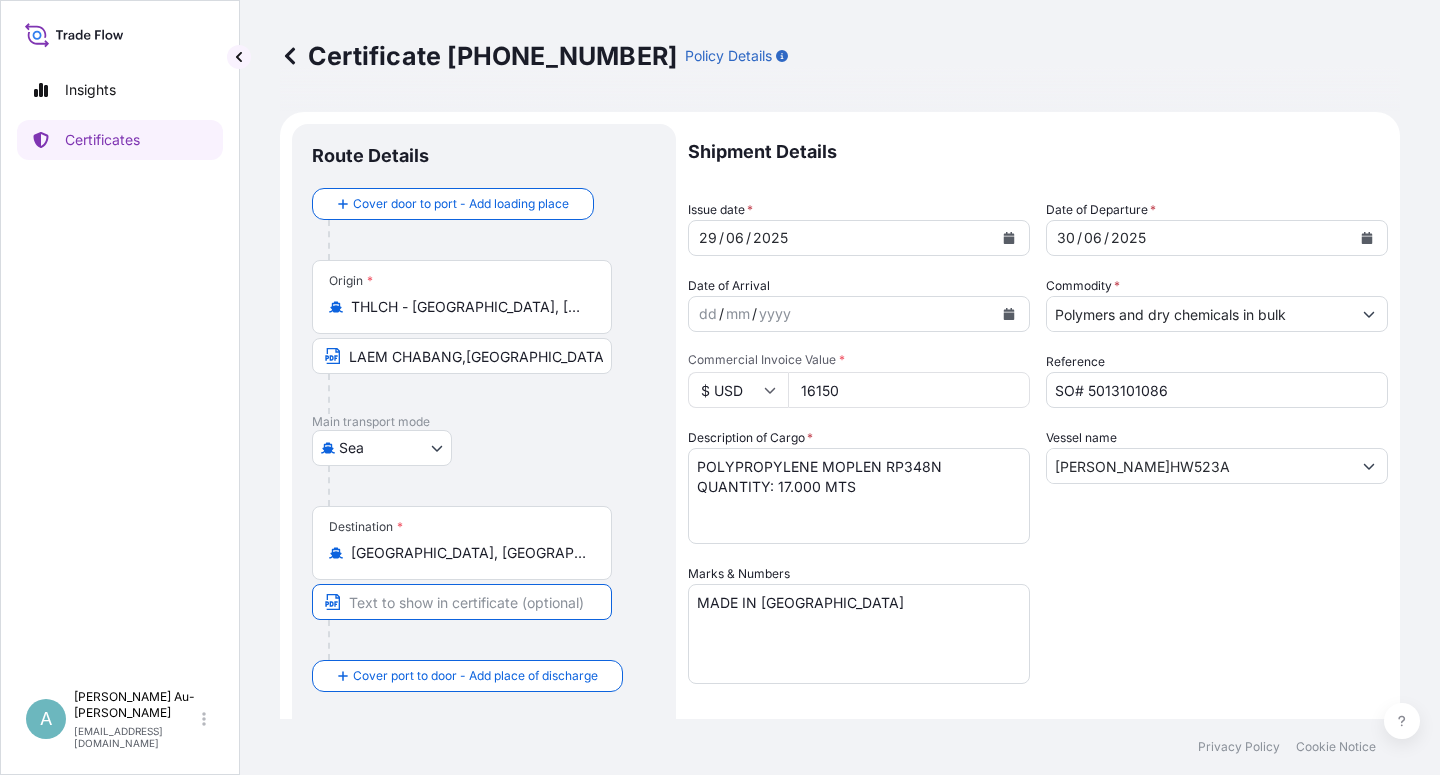 paste on "[GEOGRAPHIC_DATA], [GEOGRAPHIC_DATA], [GEOGRAPHIC_DATA]" 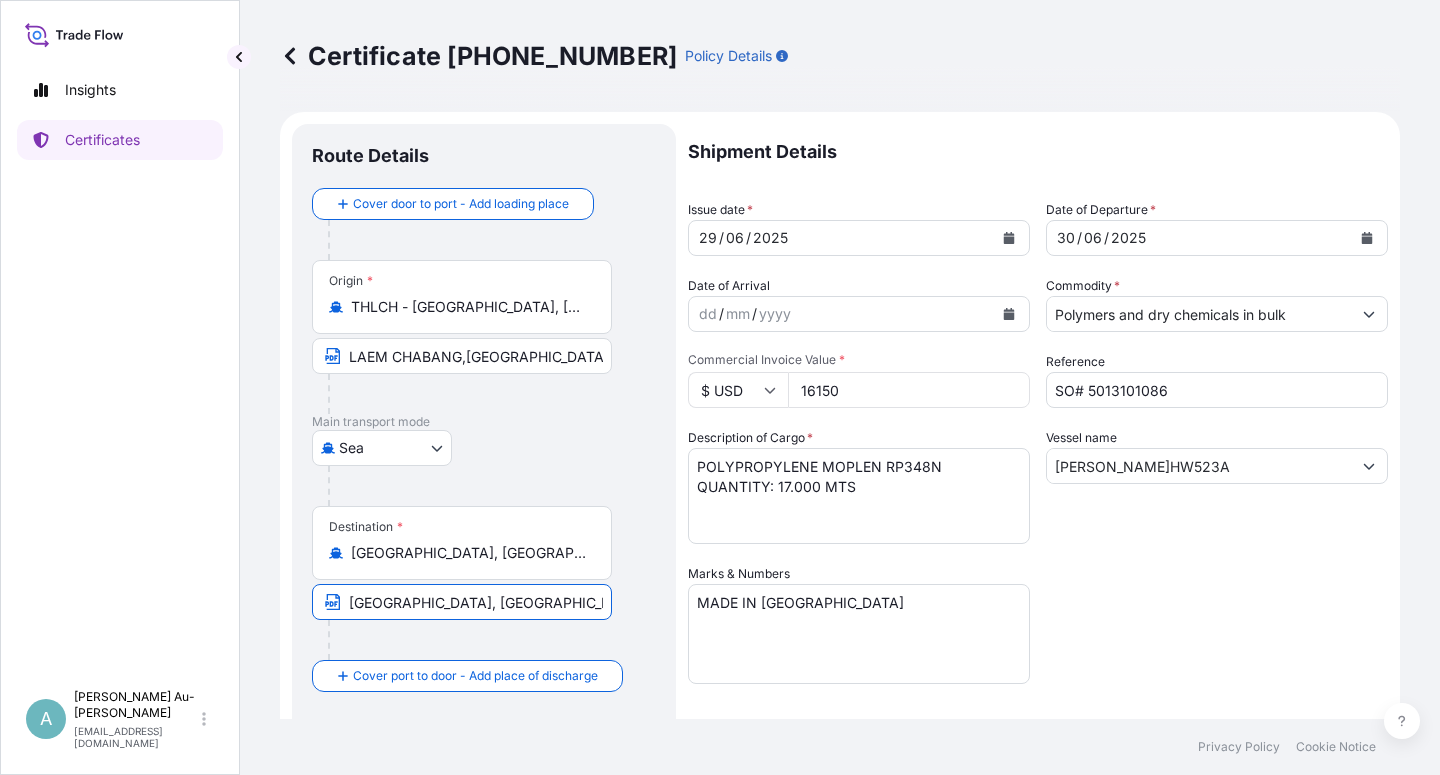 type on "[GEOGRAPHIC_DATA], [GEOGRAPHIC_DATA], [GEOGRAPHIC_DATA]" 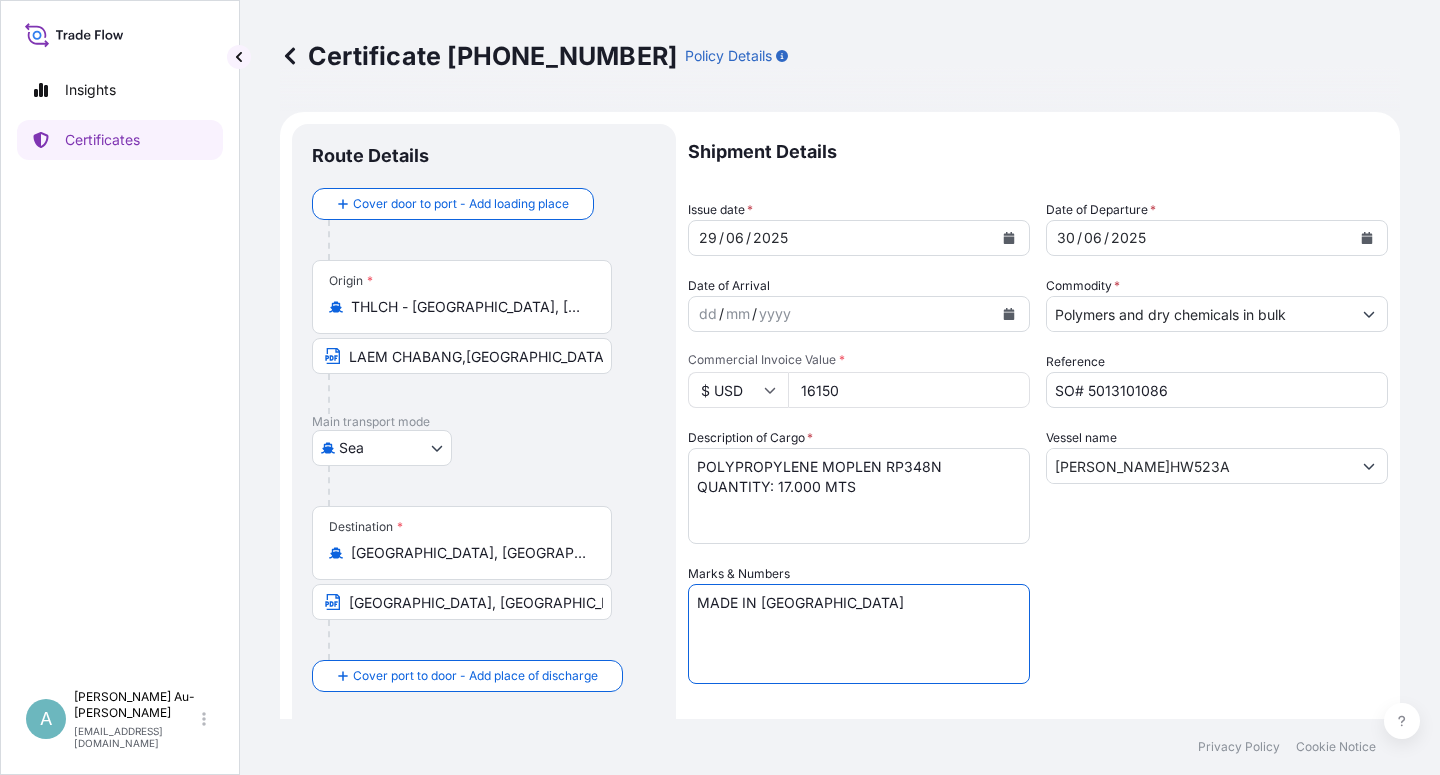 drag, startPoint x: 1075, startPoint y: 618, endPoint x: 1154, endPoint y: 595, distance: 82.28001 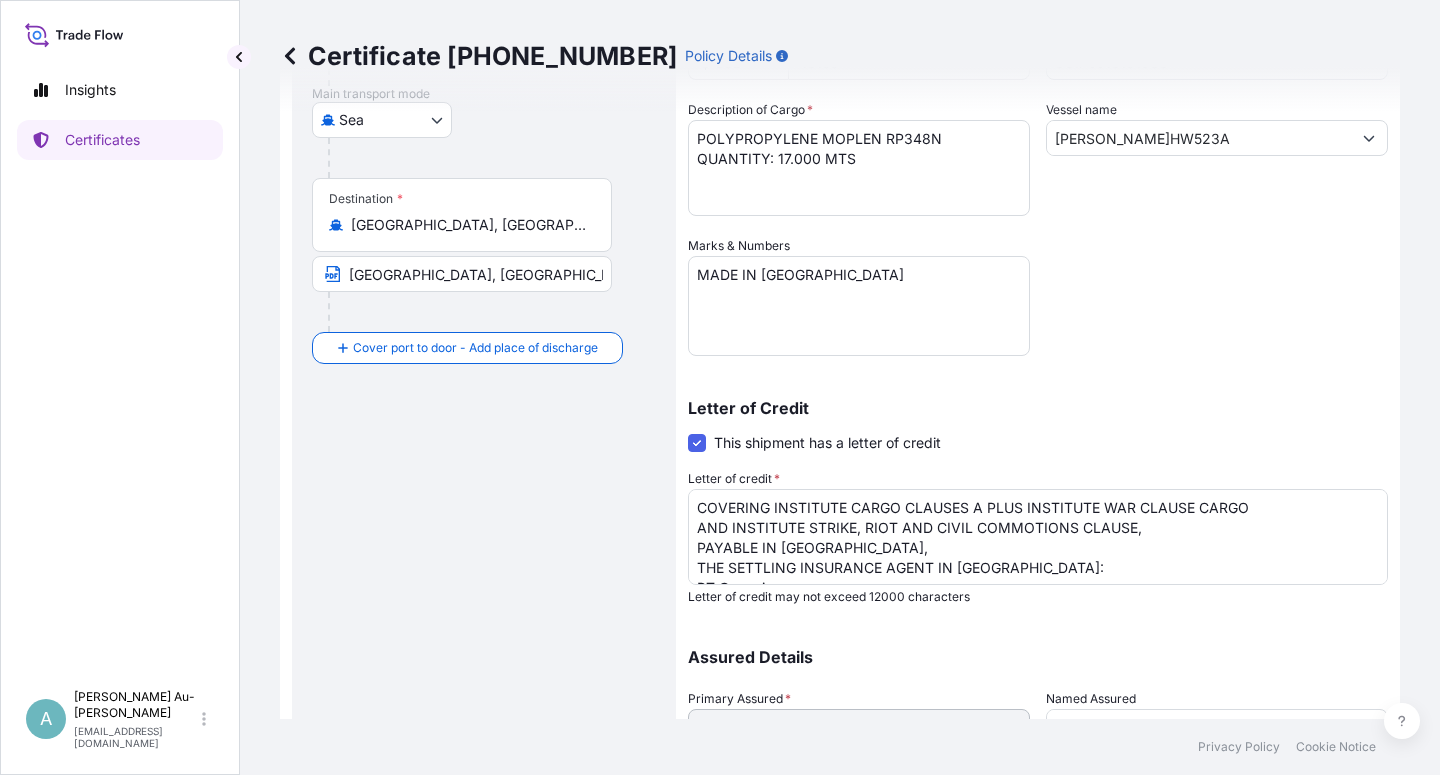 scroll, scrollTop: 490, scrollLeft: 0, axis: vertical 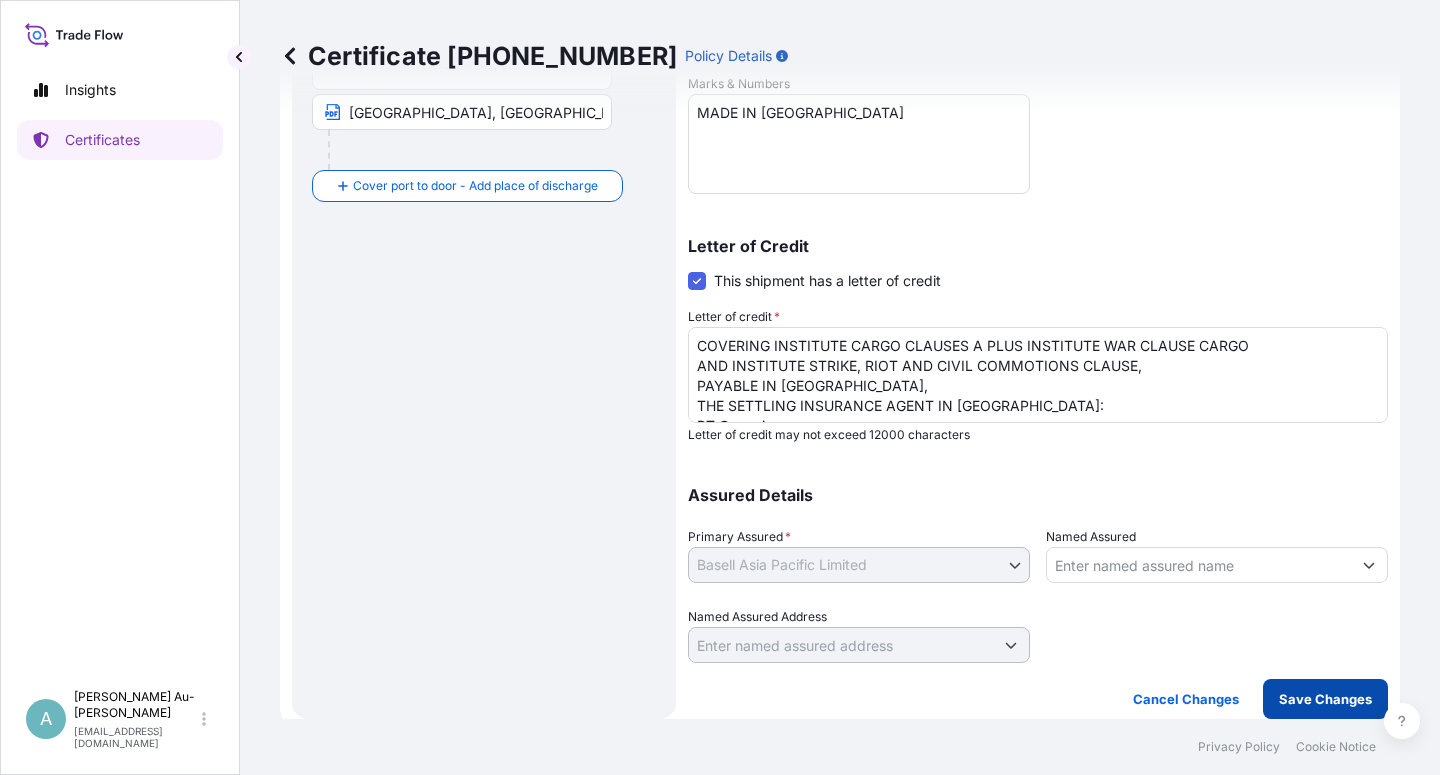 click on "Save Changes" at bounding box center [1325, 699] 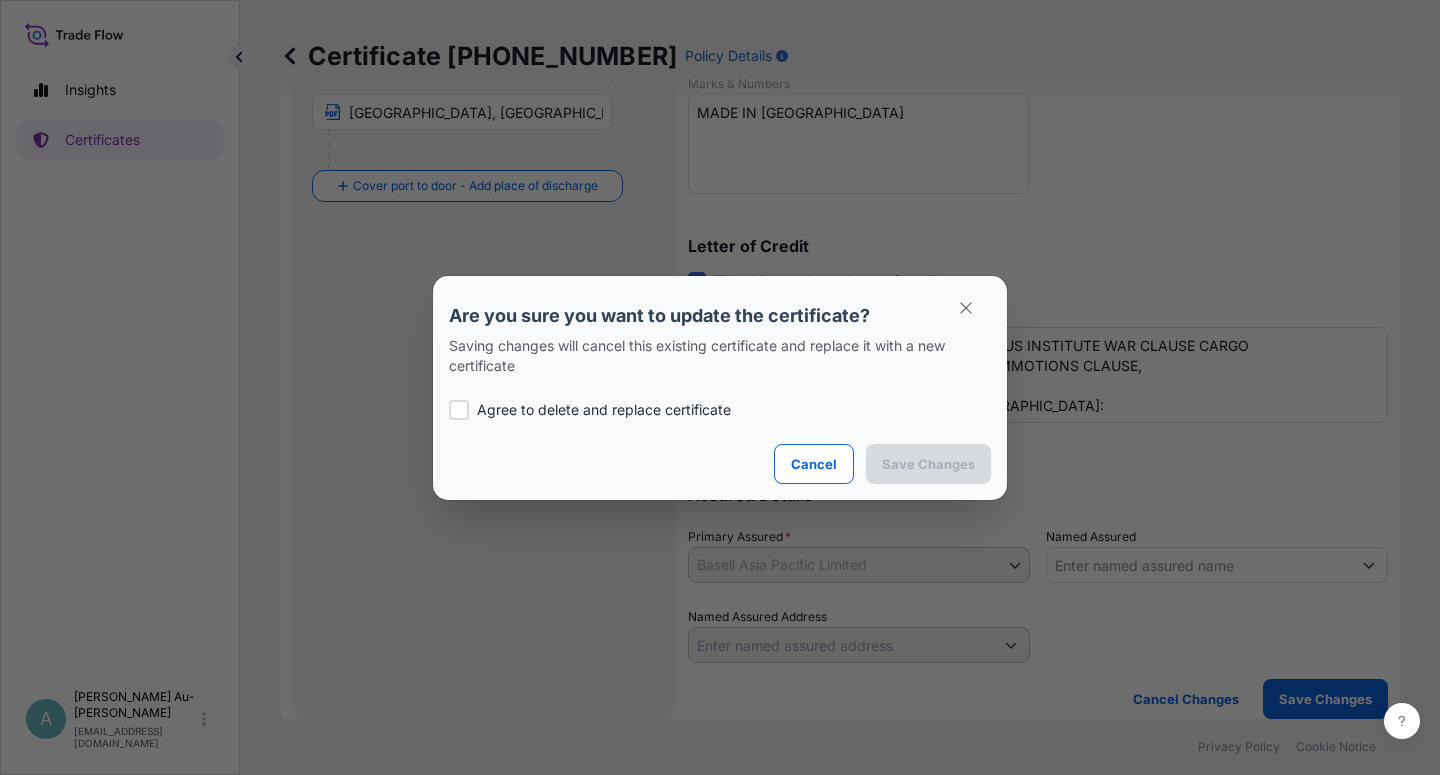 click on "Agree to delete and replace certificate" at bounding box center (604, 410) 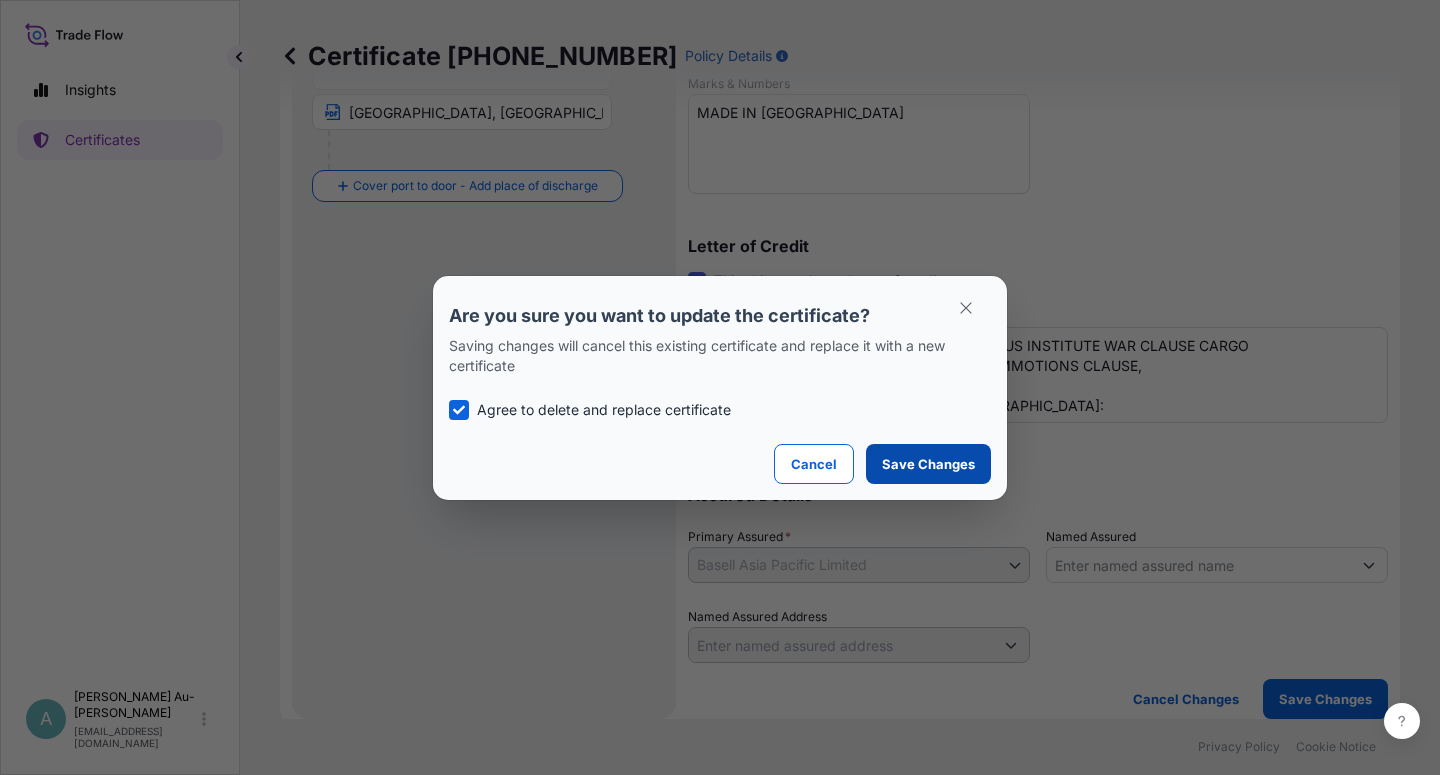 click on "Save Changes" at bounding box center [928, 464] 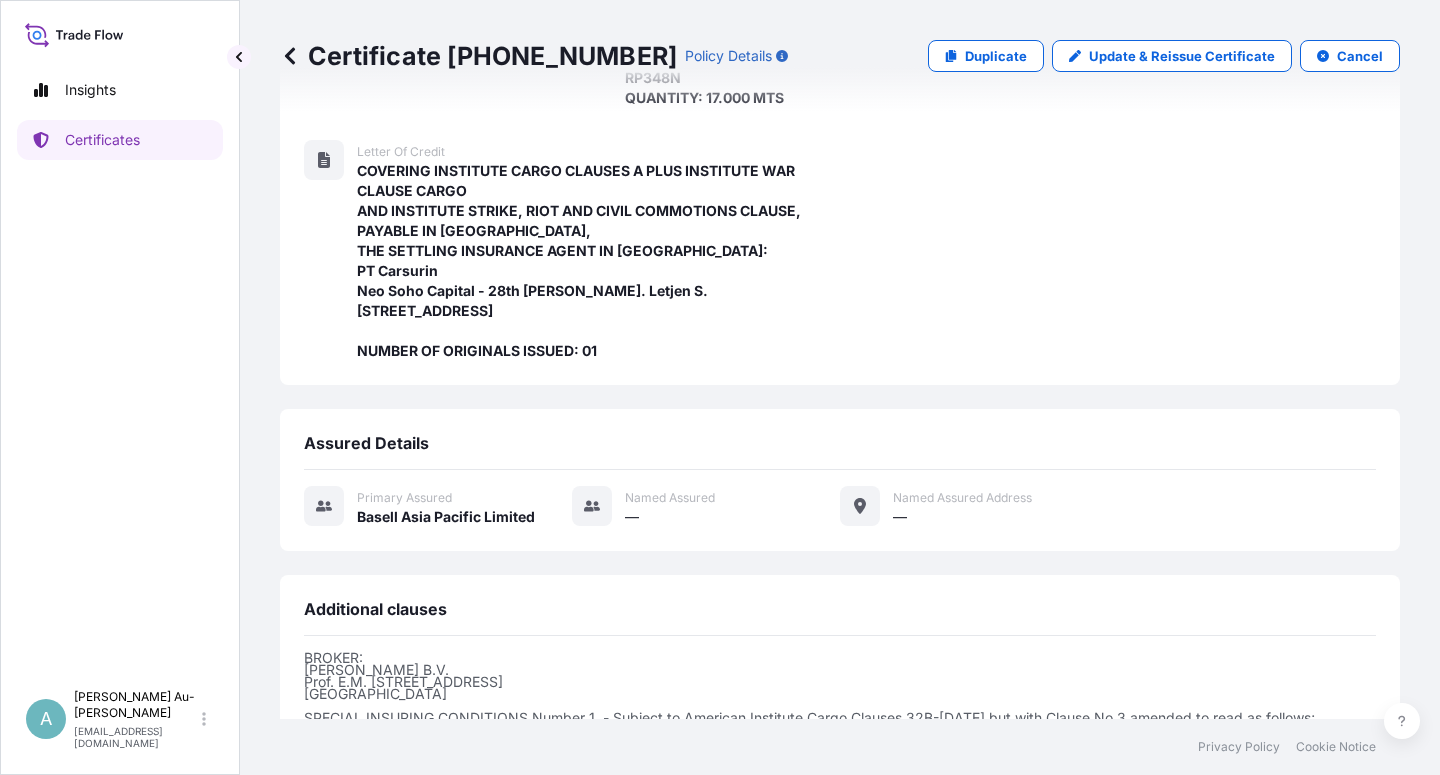 scroll, scrollTop: 614, scrollLeft: 0, axis: vertical 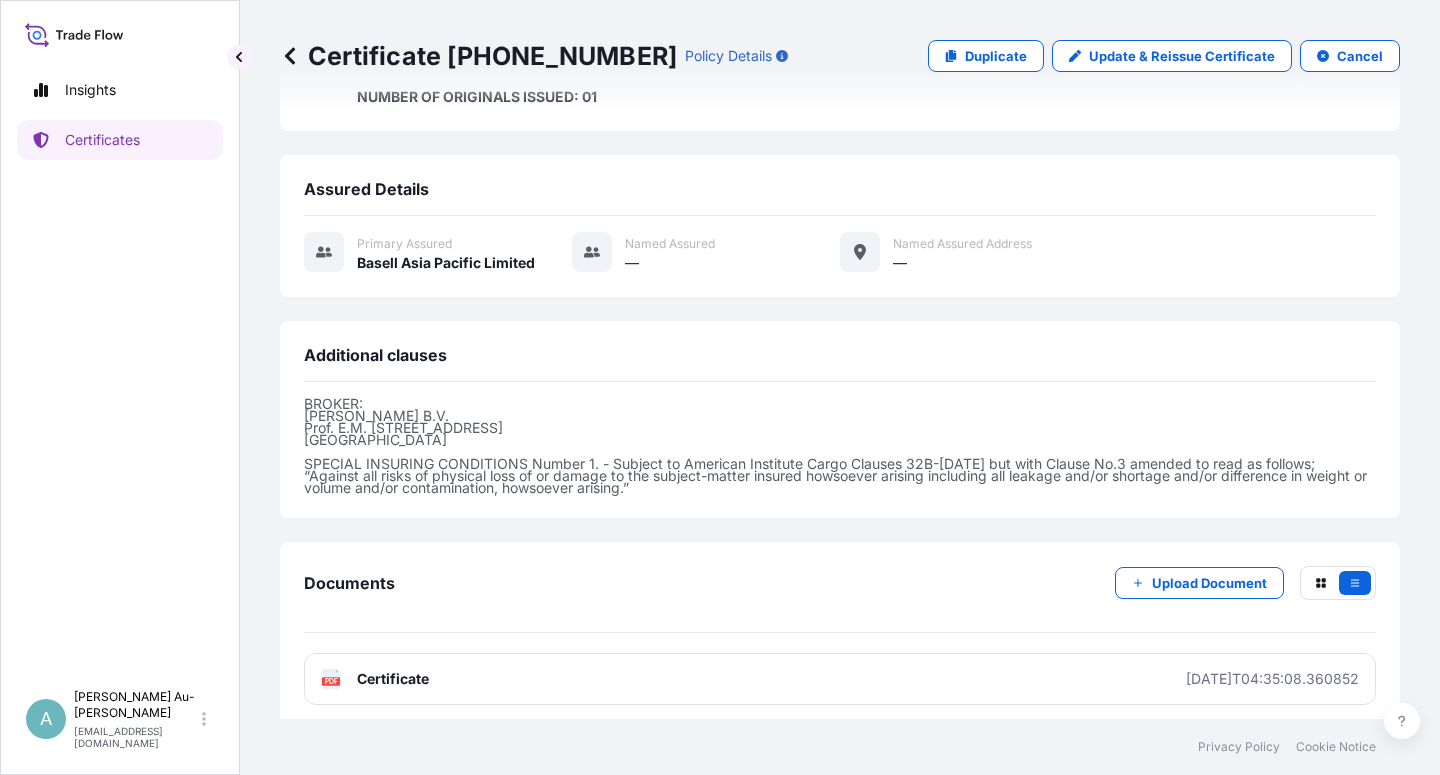 click on "Certificate" at bounding box center (393, 679) 